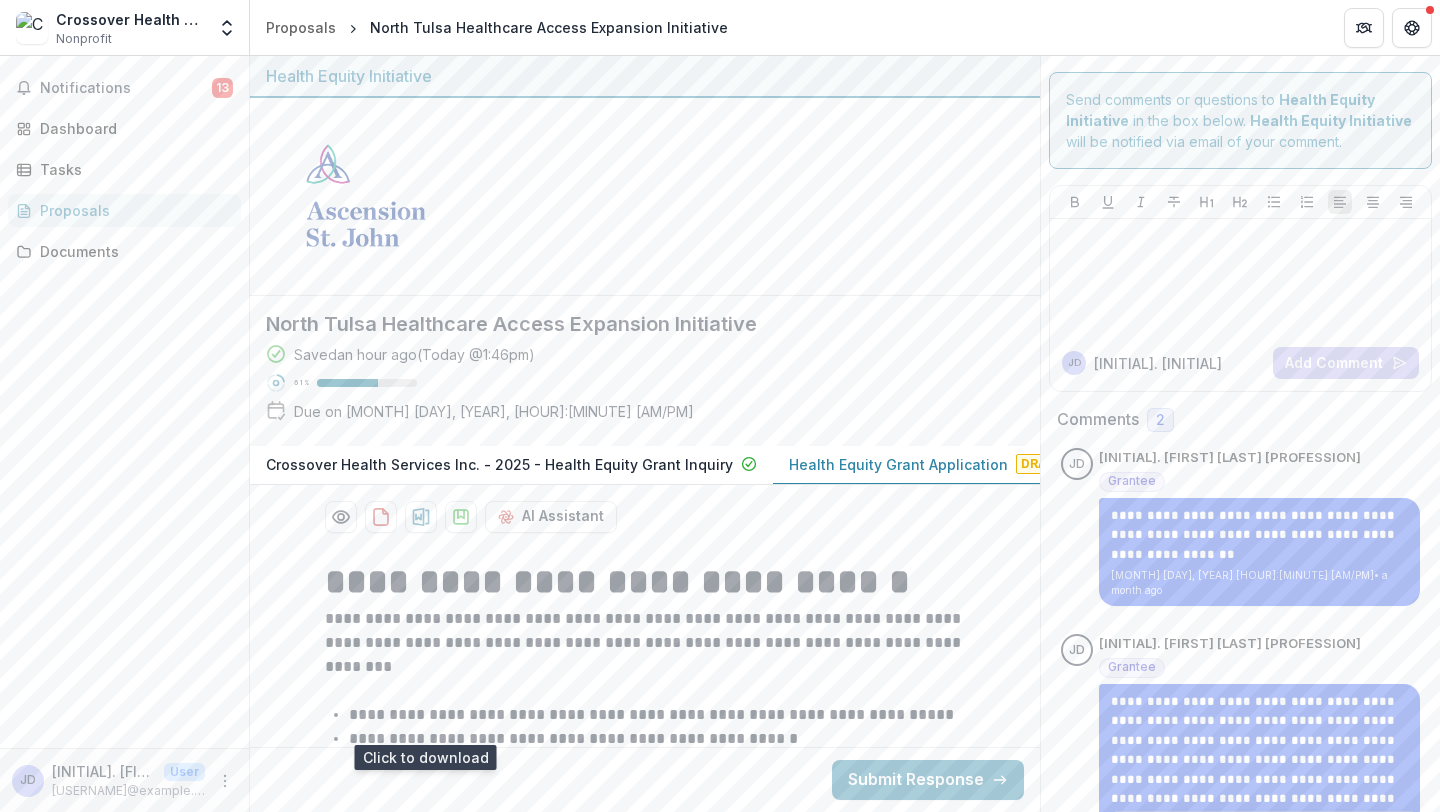 scroll, scrollTop: 0, scrollLeft: 0, axis: both 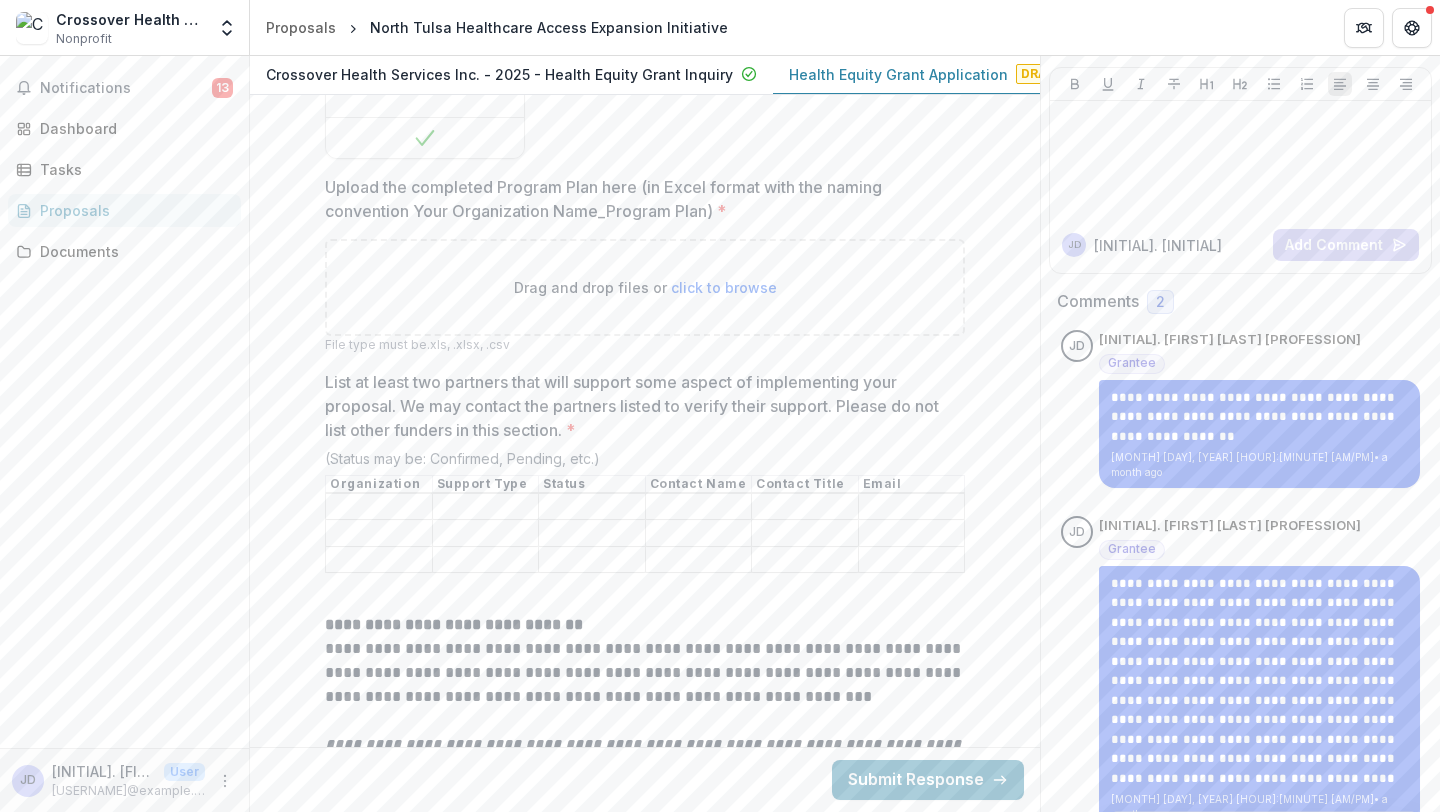 click on "List at least two partners that will support some aspect of implementing your proposal. We may contact the partners listed to verify their support. Please do not list other funders in this section. *" at bounding box center (379, 507) 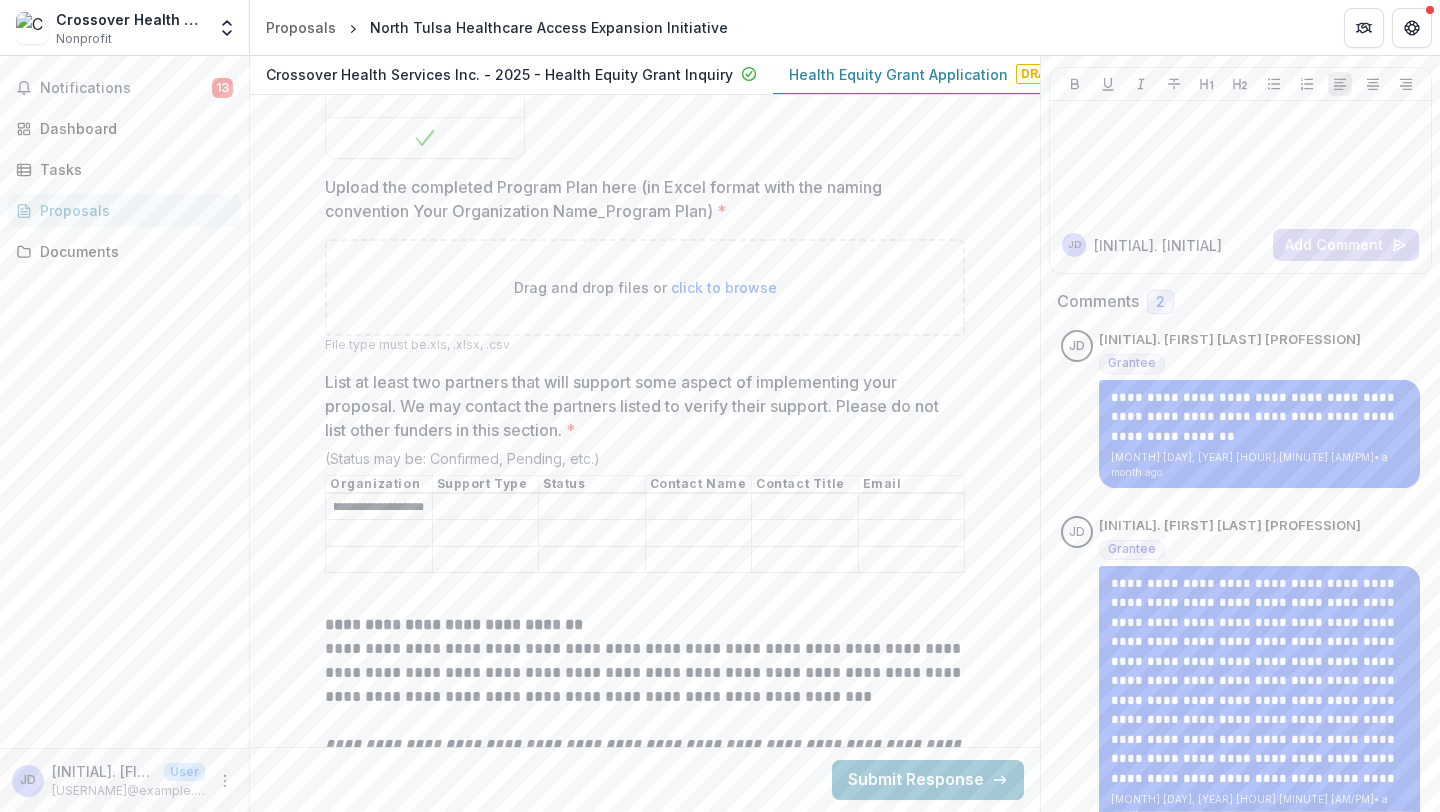 scroll, scrollTop: 0, scrollLeft: 51, axis: horizontal 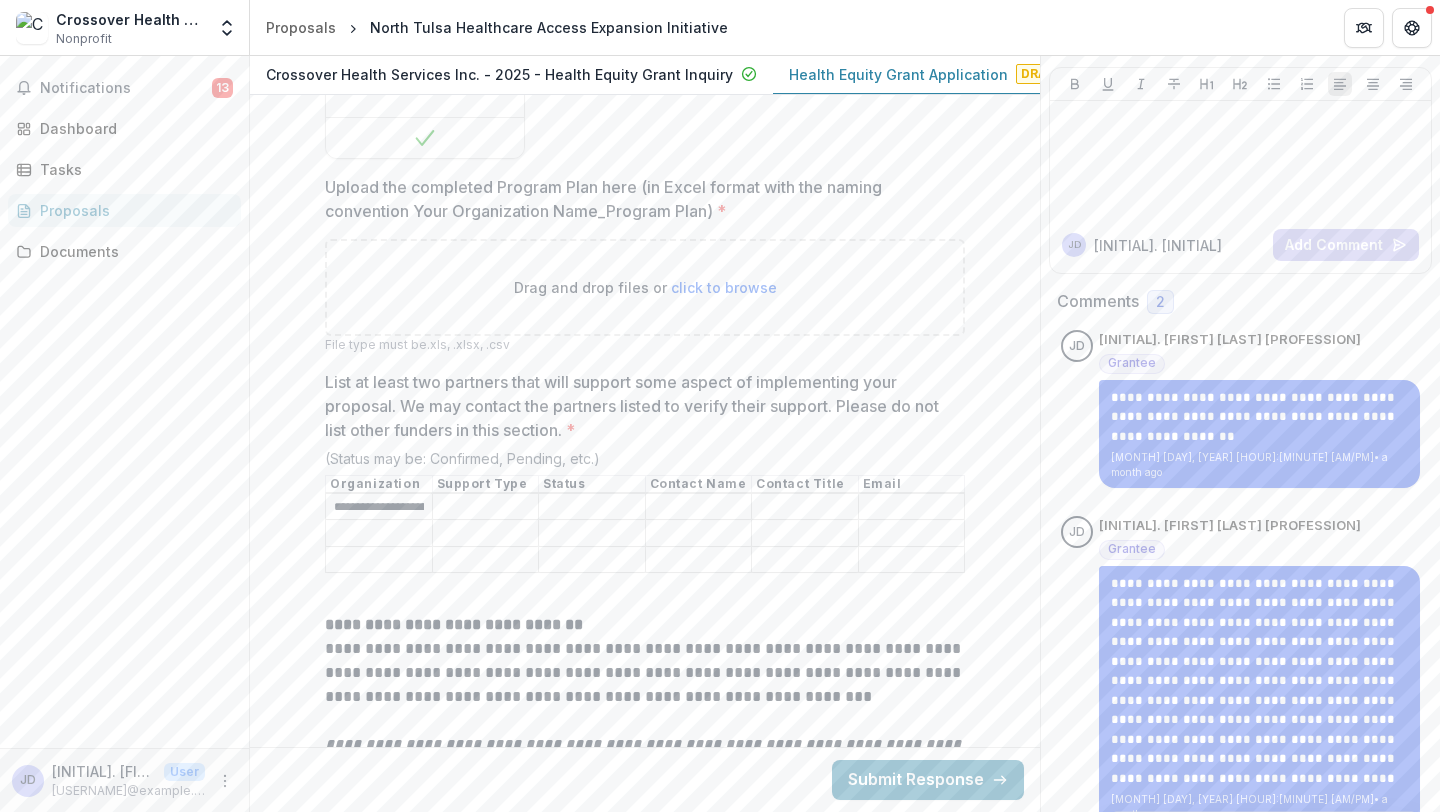 click on "List at least two partners that will support some aspect of implementing your proposal. We may contact the partners listed to verify their support. Please do not list other funders in this section. *" at bounding box center [592, 507] 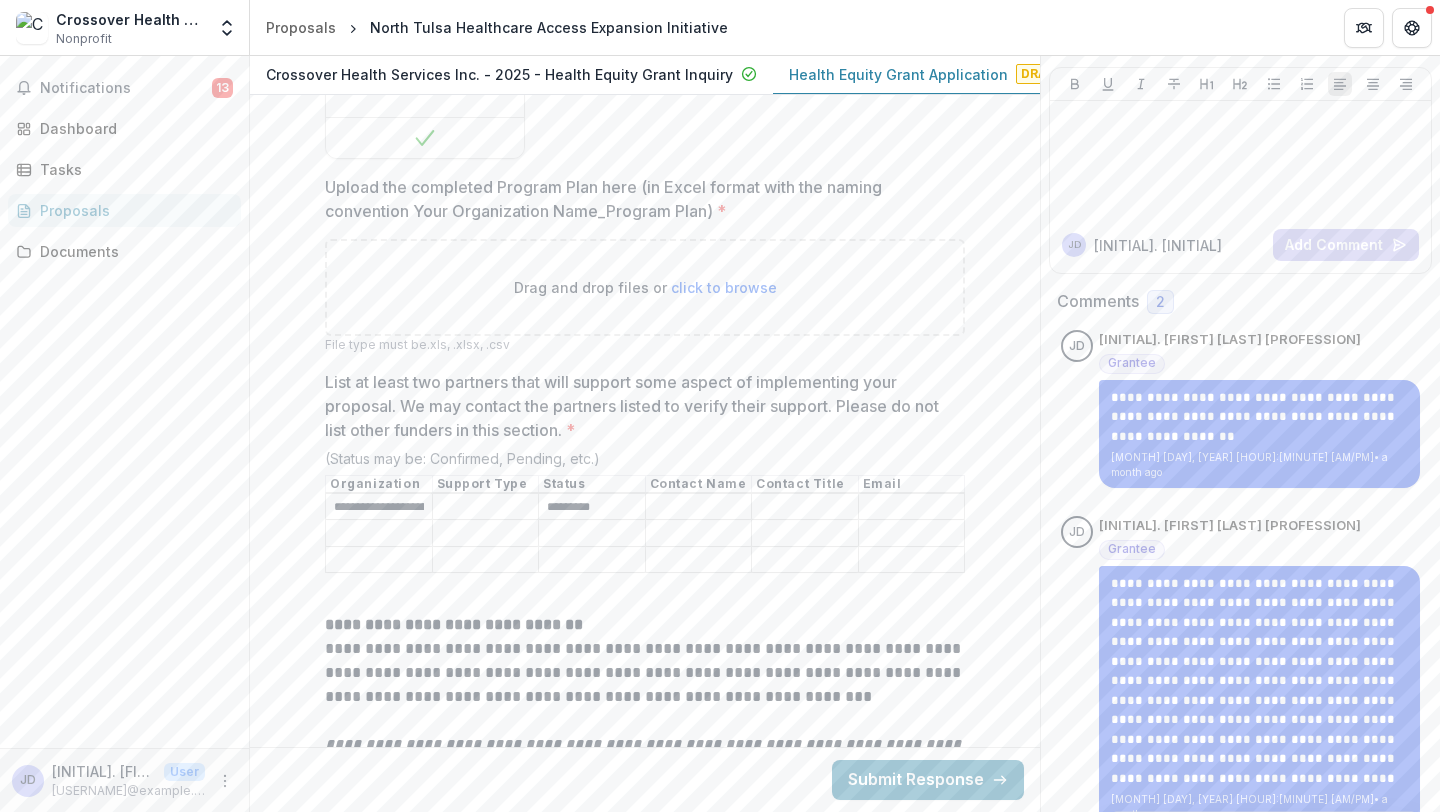 type on "*********" 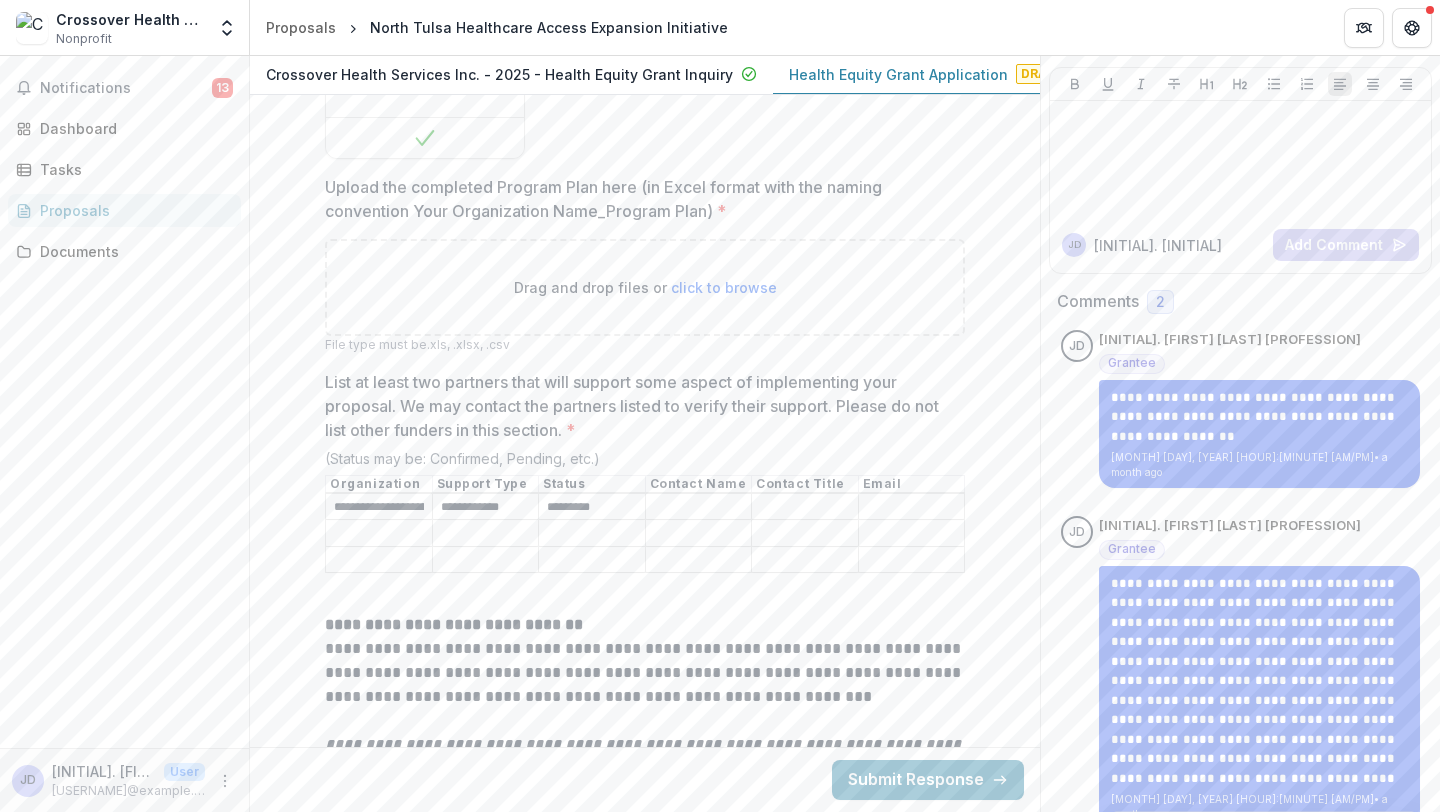 scroll, scrollTop: 0, scrollLeft: 0, axis: both 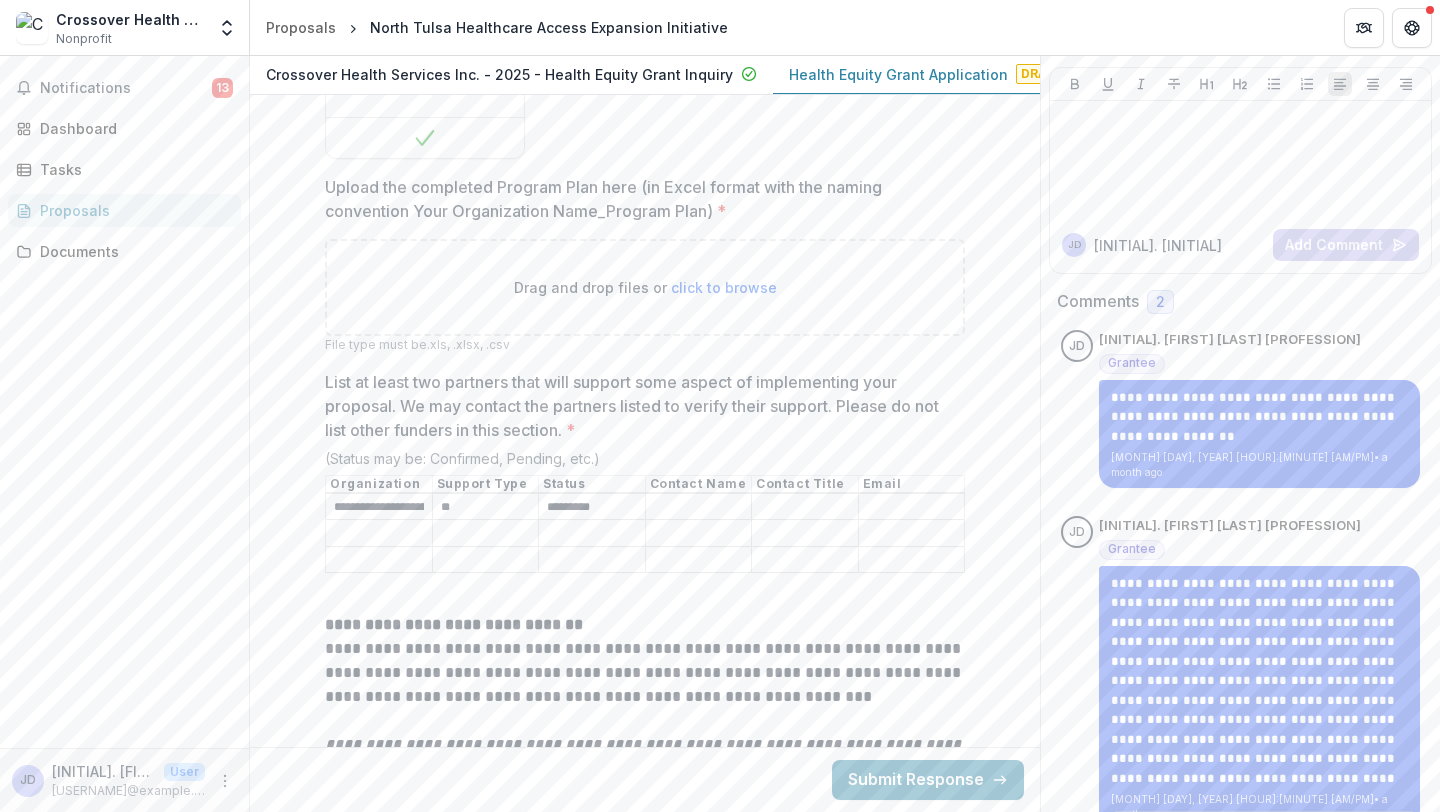 type on "*" 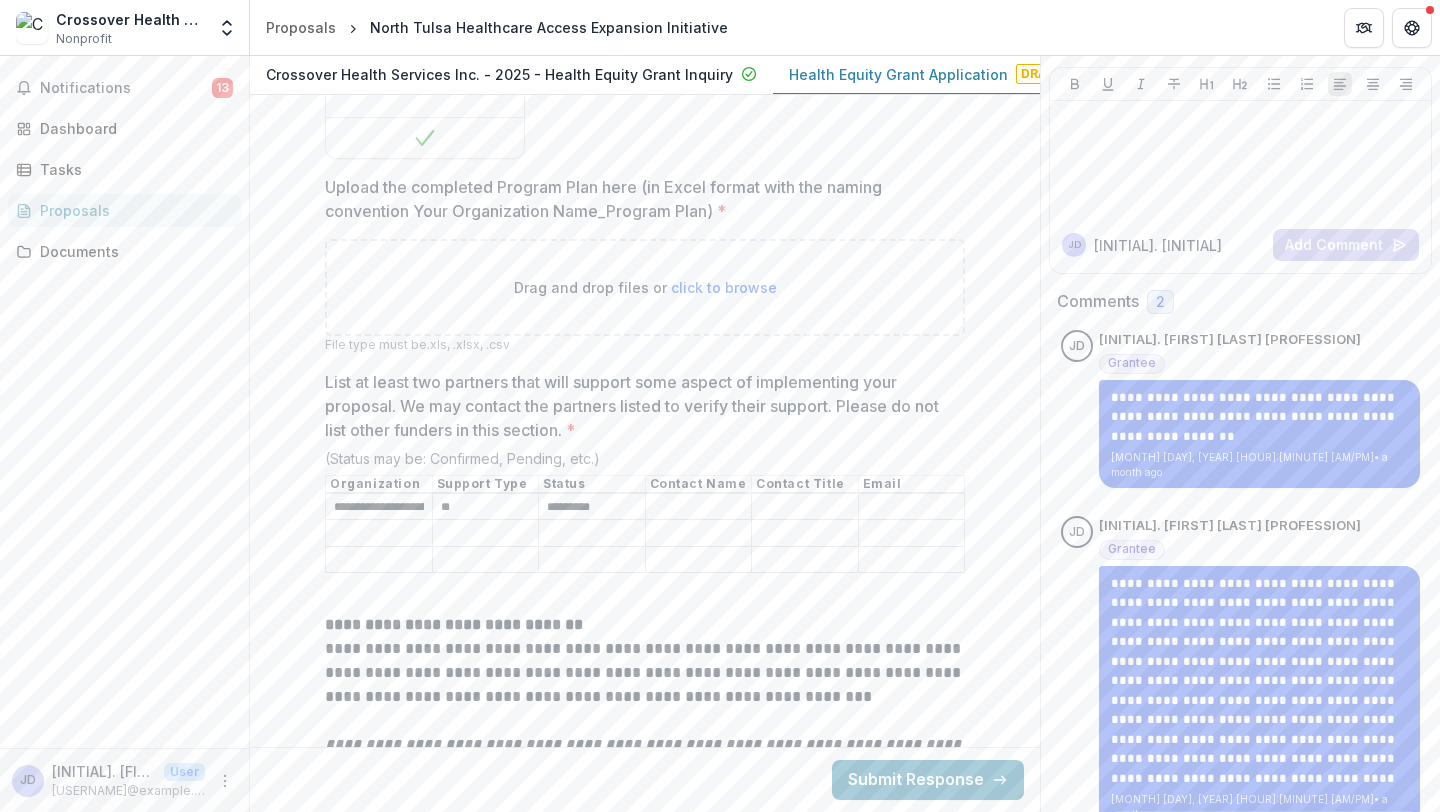 type on "*" 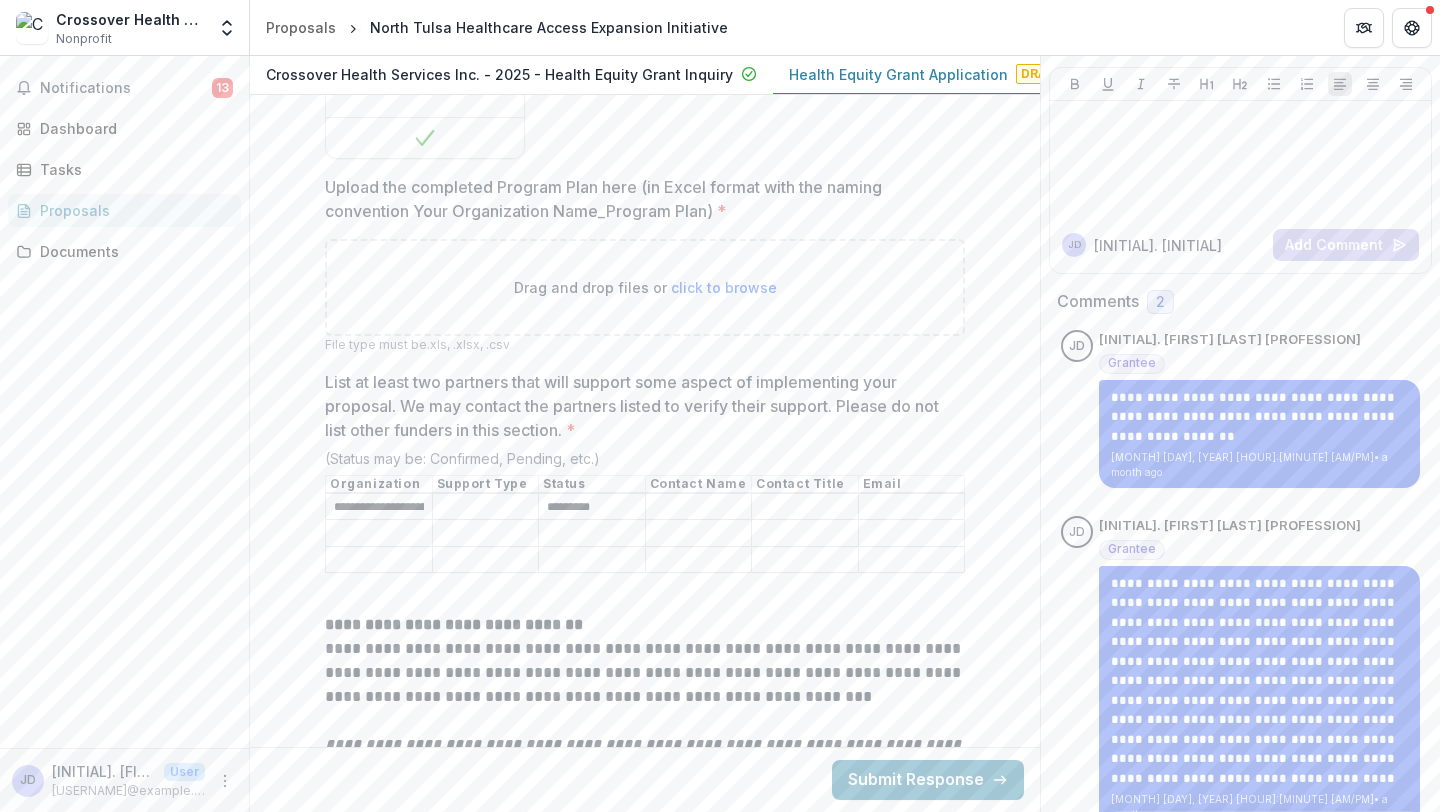 type on "*" 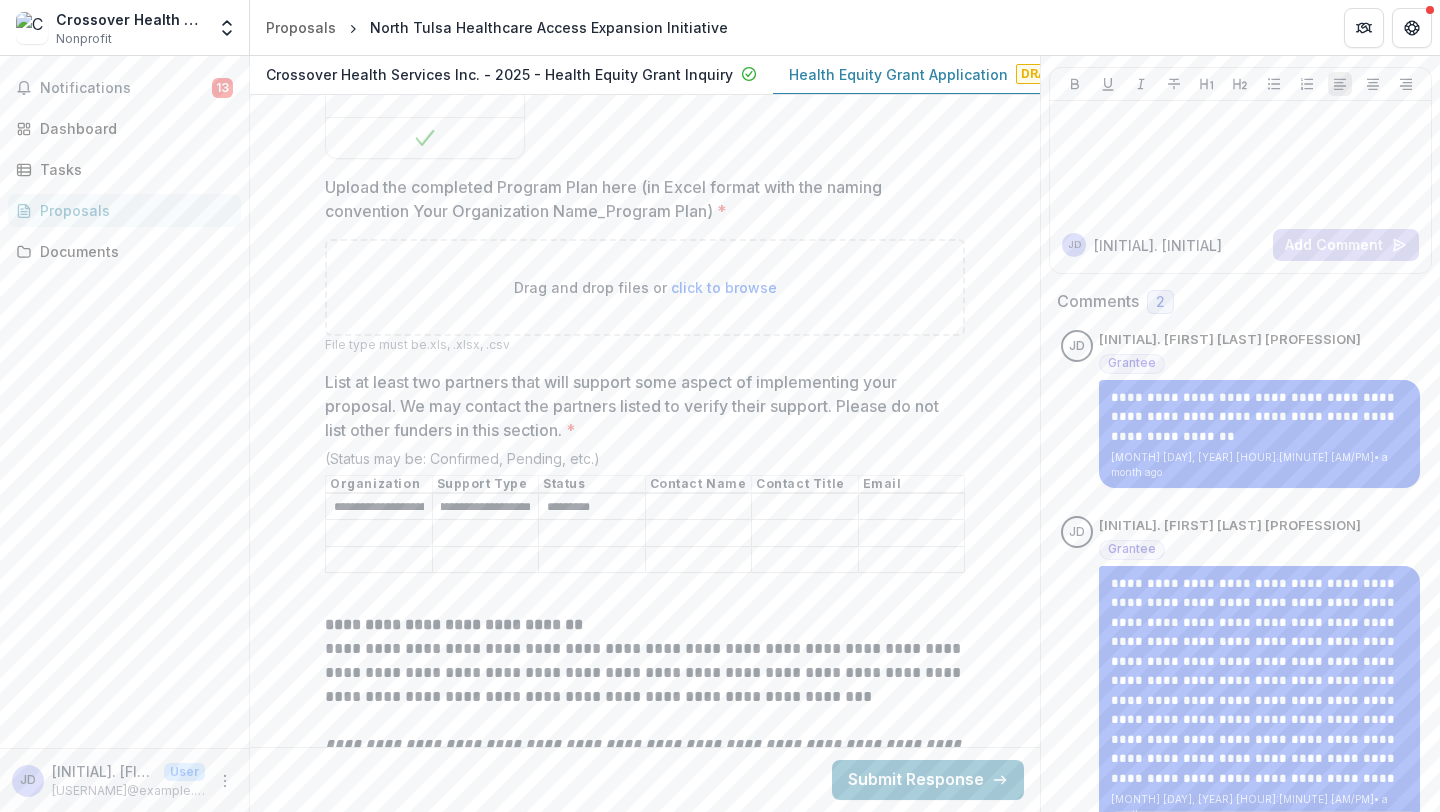 scroll, scrollTop: 0, scrollLeft: 179, axis: horizontal 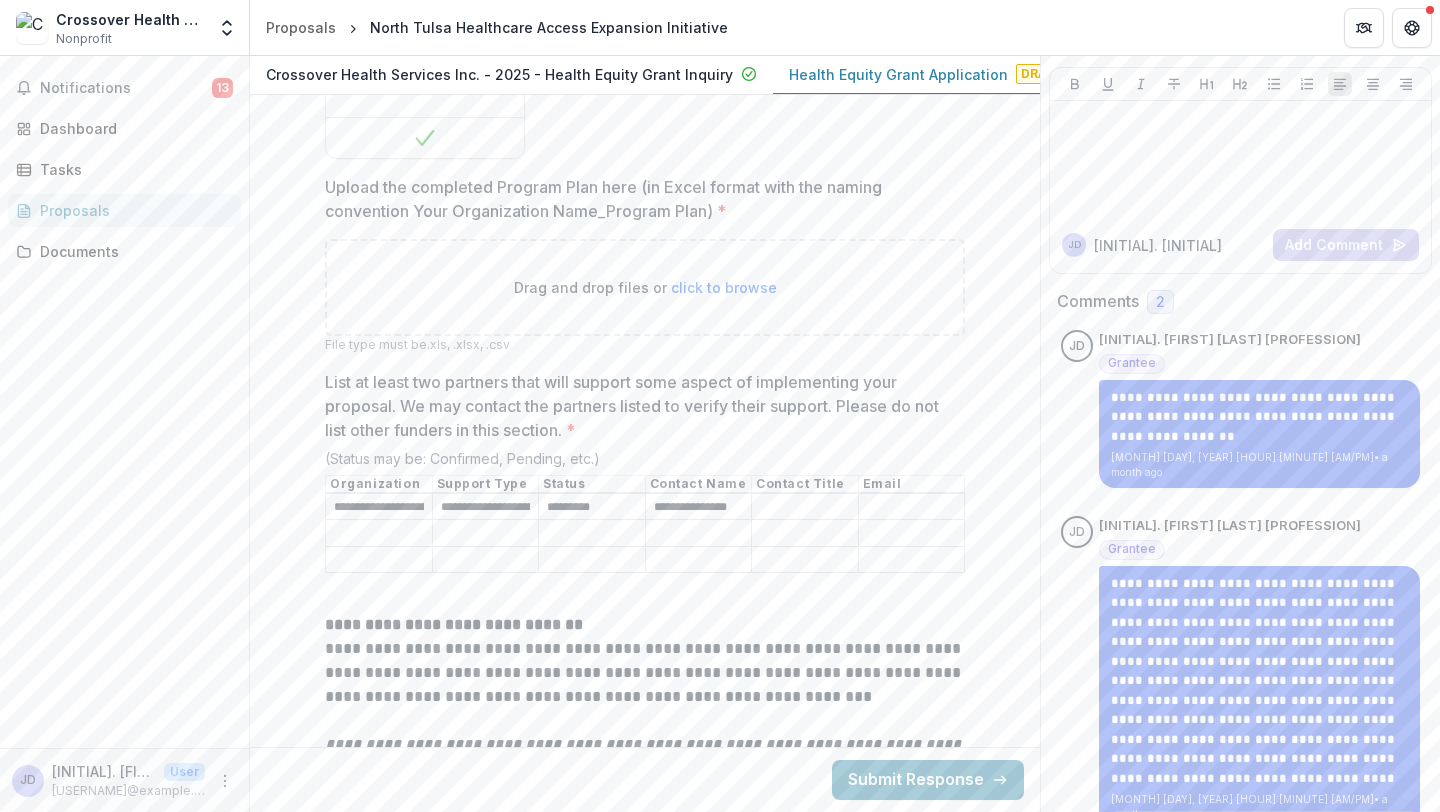 type on "**********" 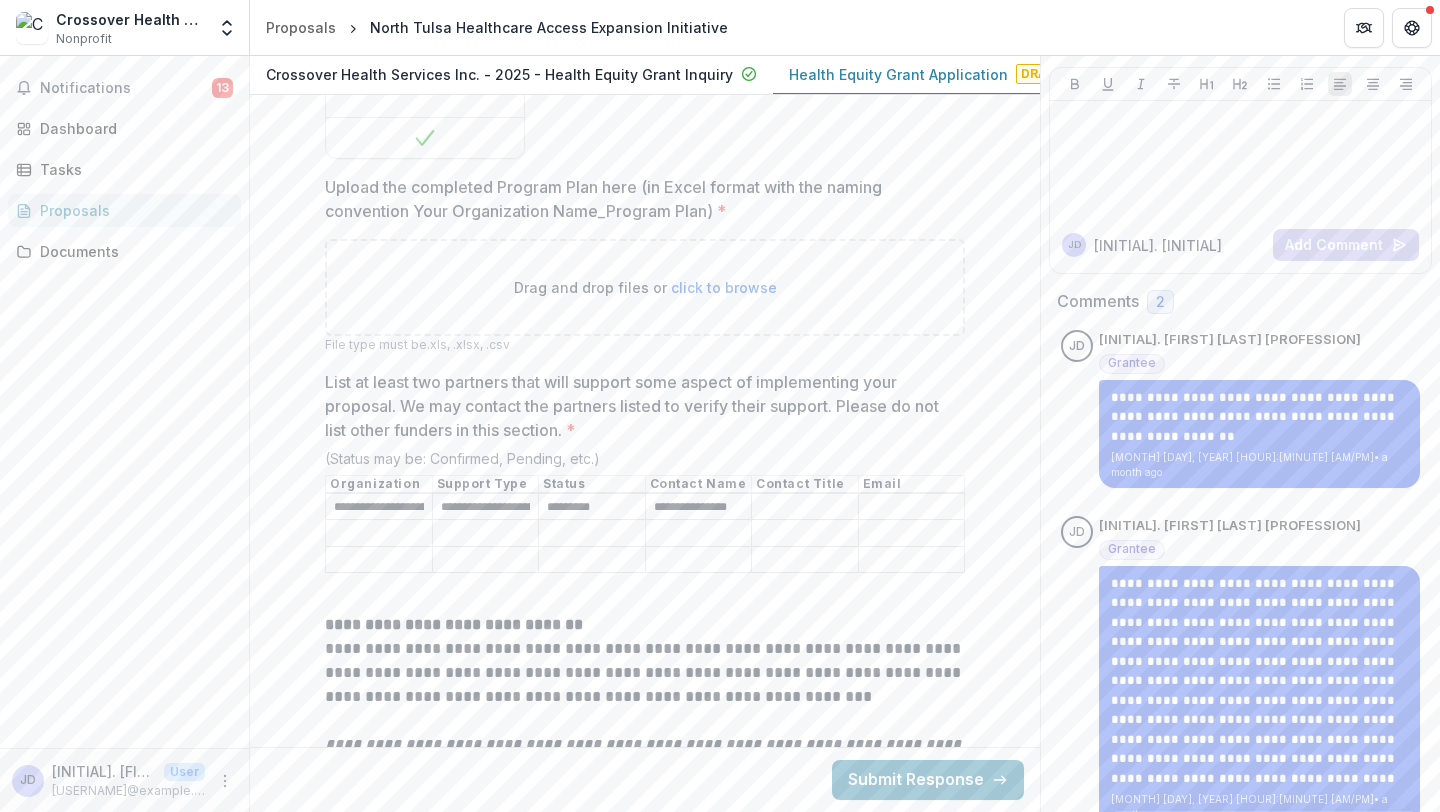 scroll, scrollTop: 0, scrollLeft: 0, axis: both 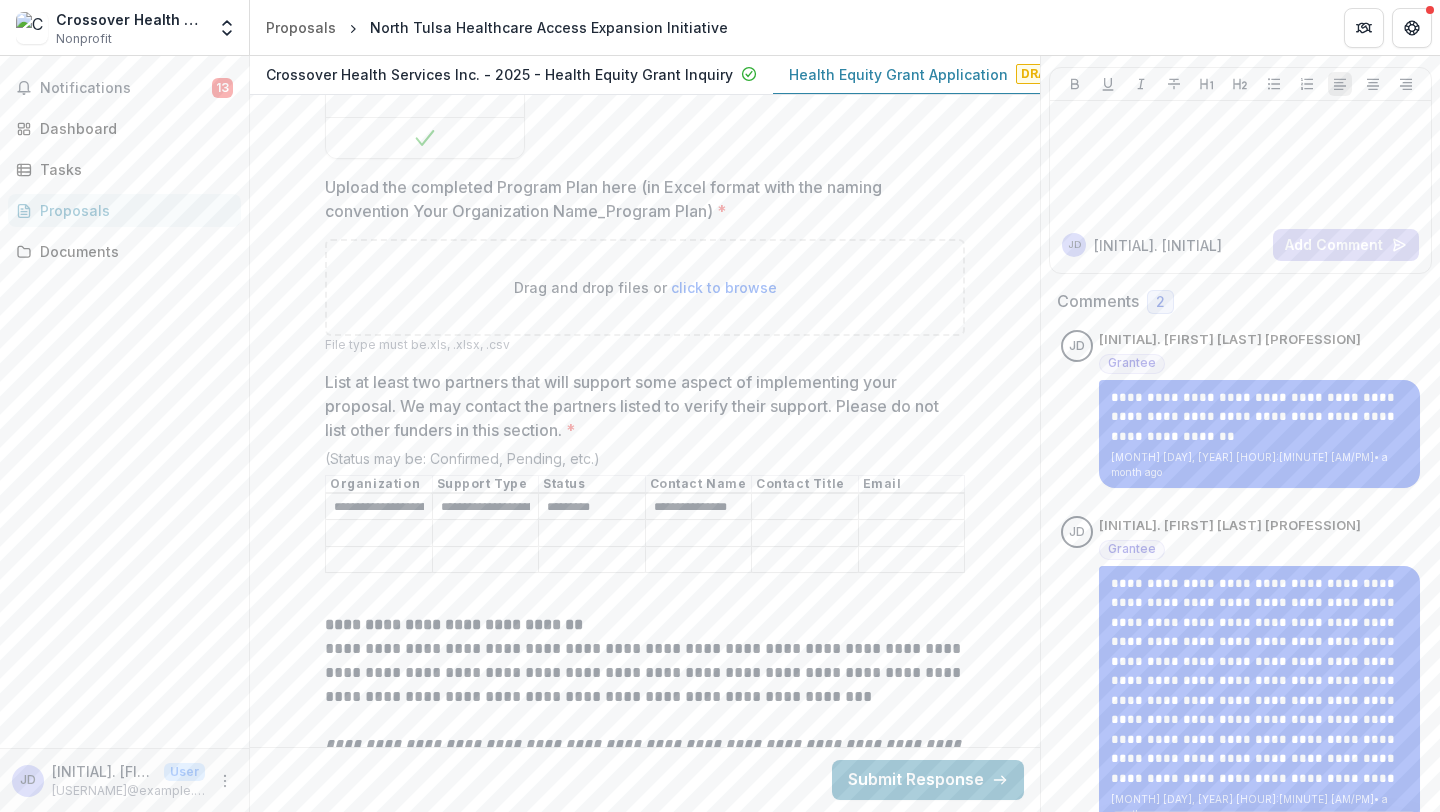 click on "List at least two partners that will support some aspect of implementing your proposal. We may contact the partners listed to verify their support. Please do not list other funders in this section. *" at bounding box center (805, 507) 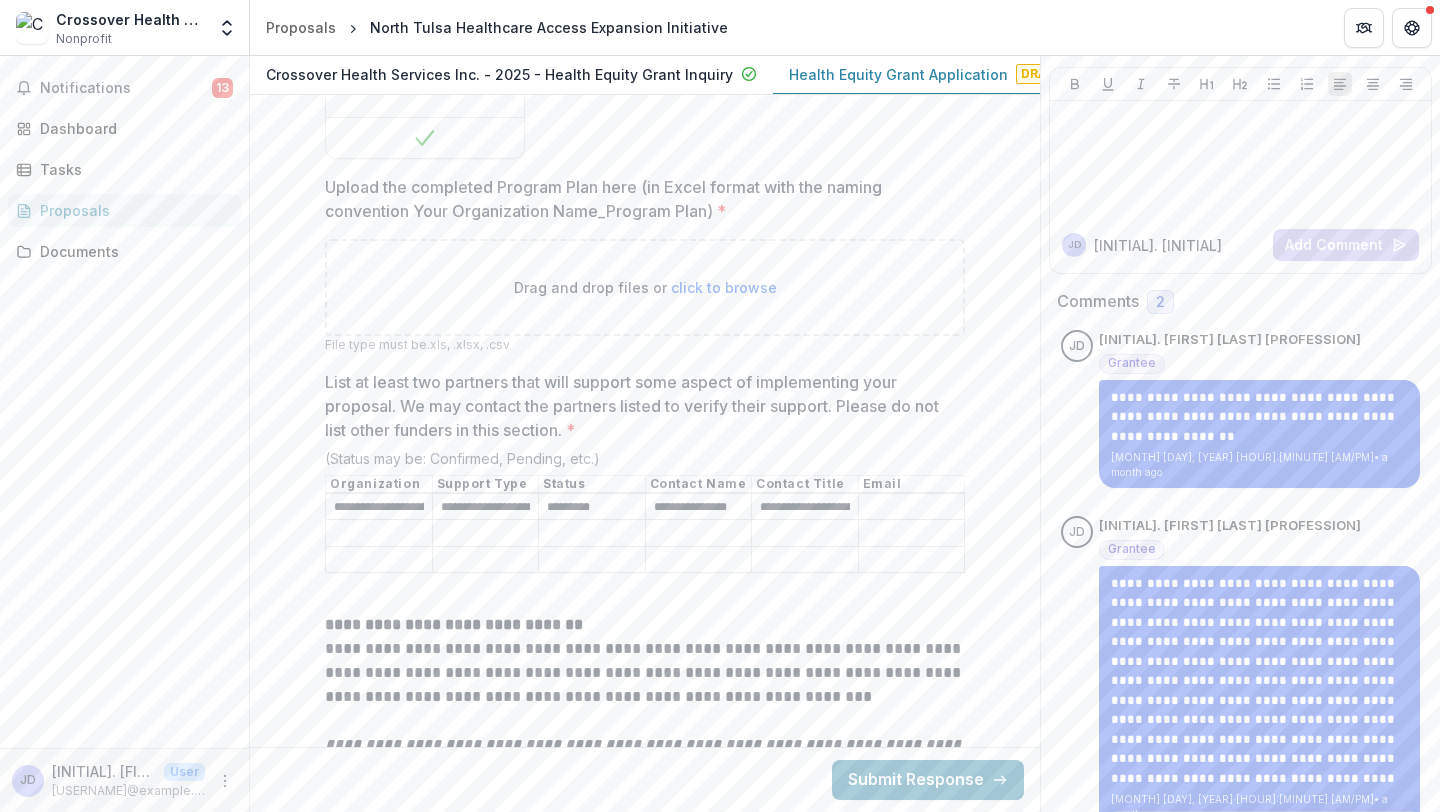 scroll, scrollTop: 0, scrollLeft: 164, axis: horizontal 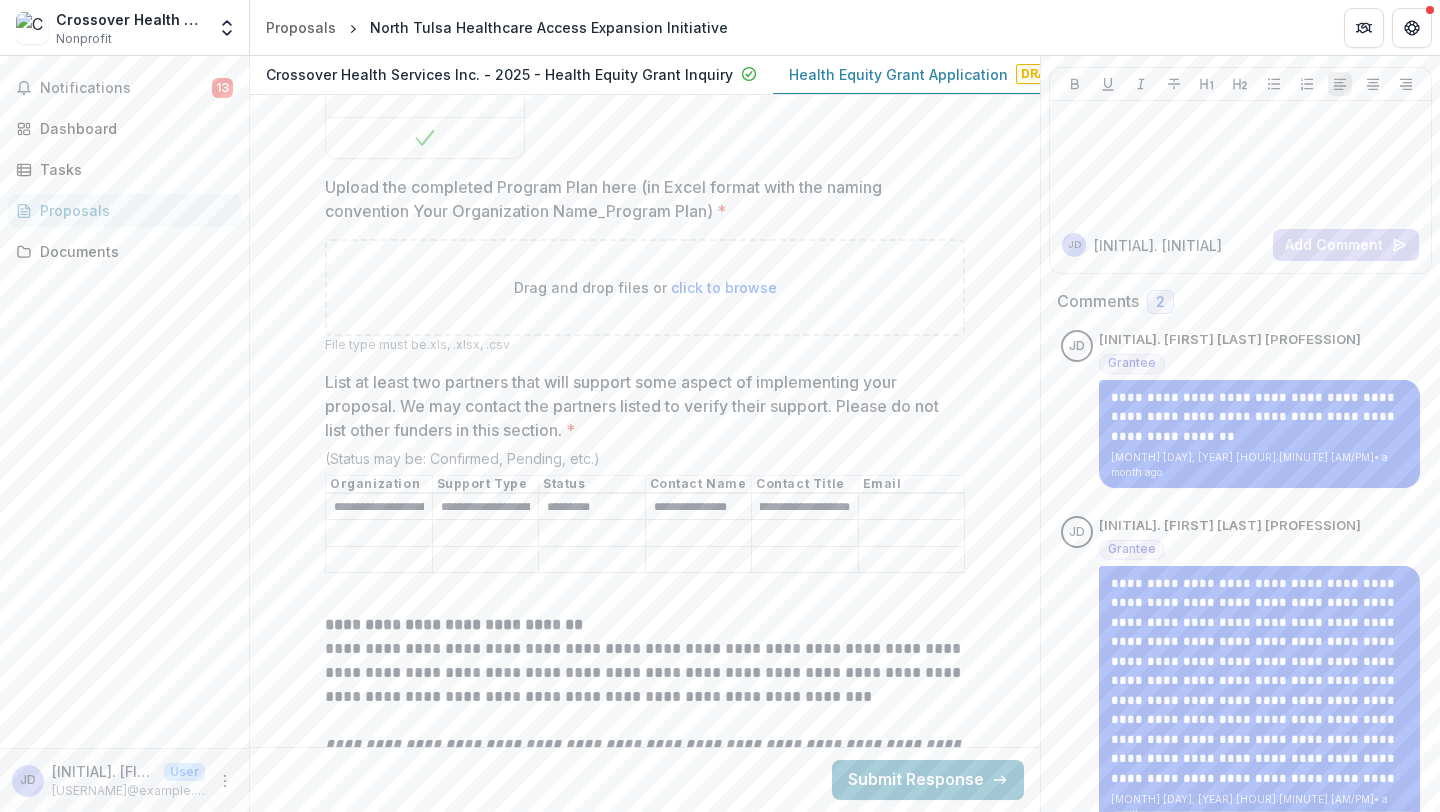 type on "**********" 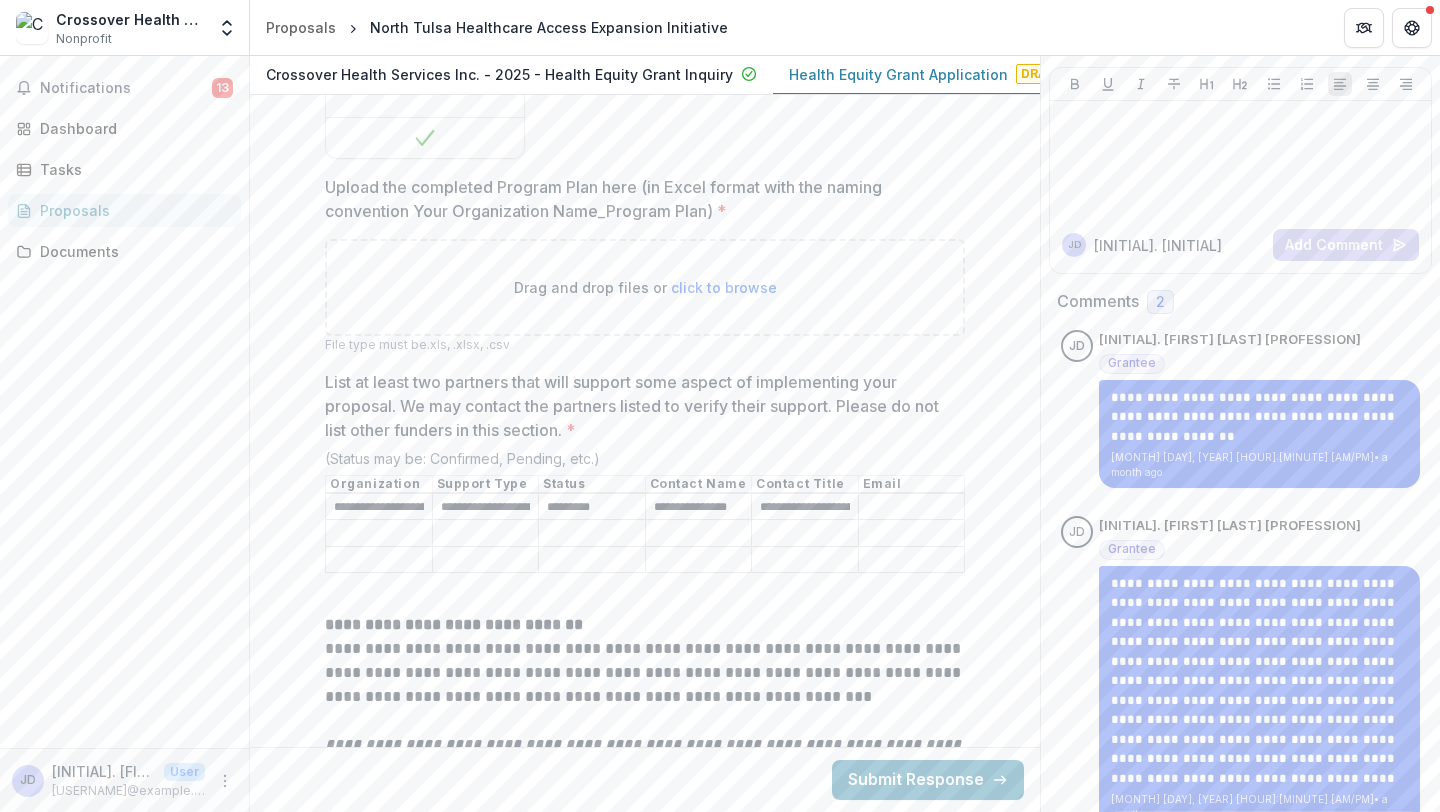 paste on "**********" 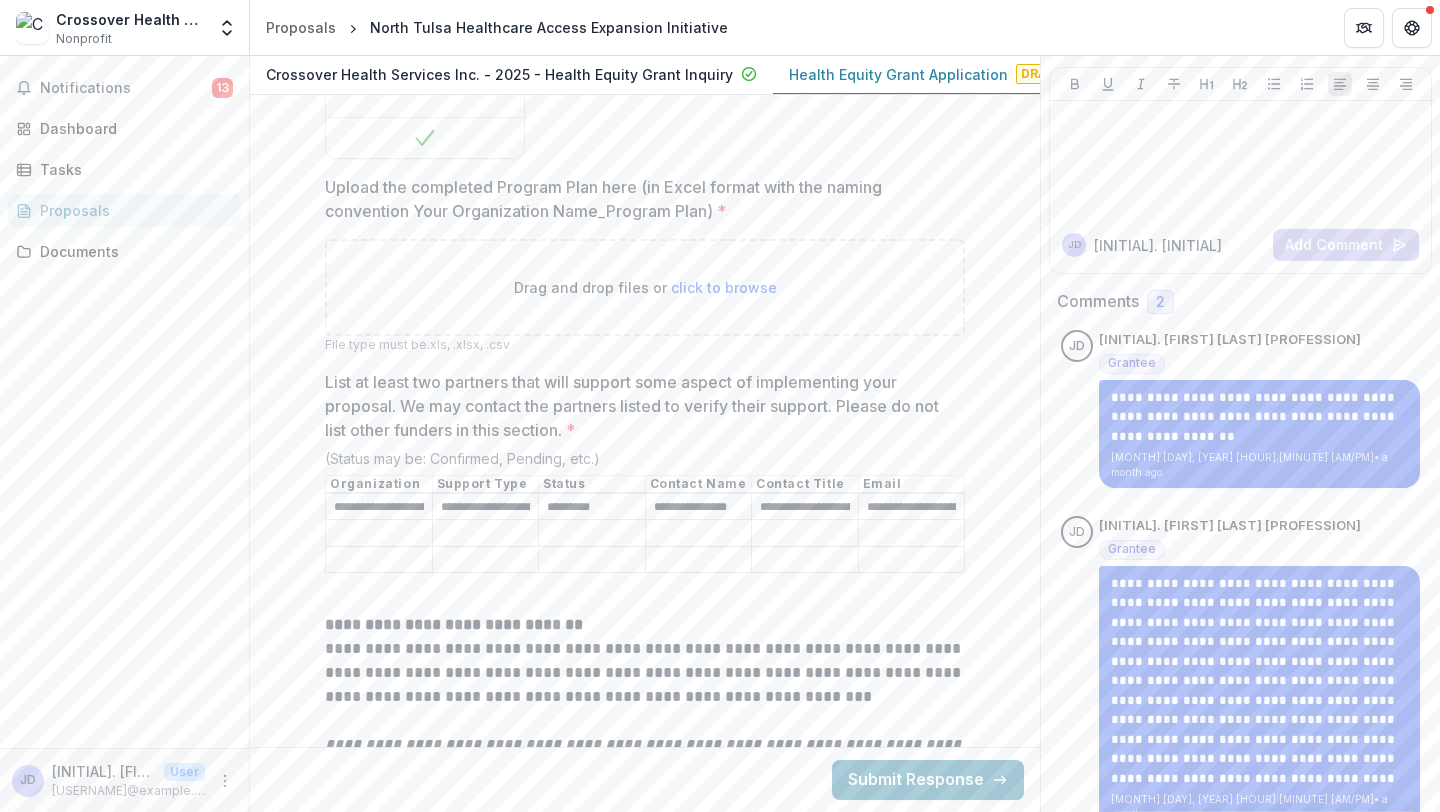 scroll, scrollTop: 0, scrollLeft: 75, axis: horizontal 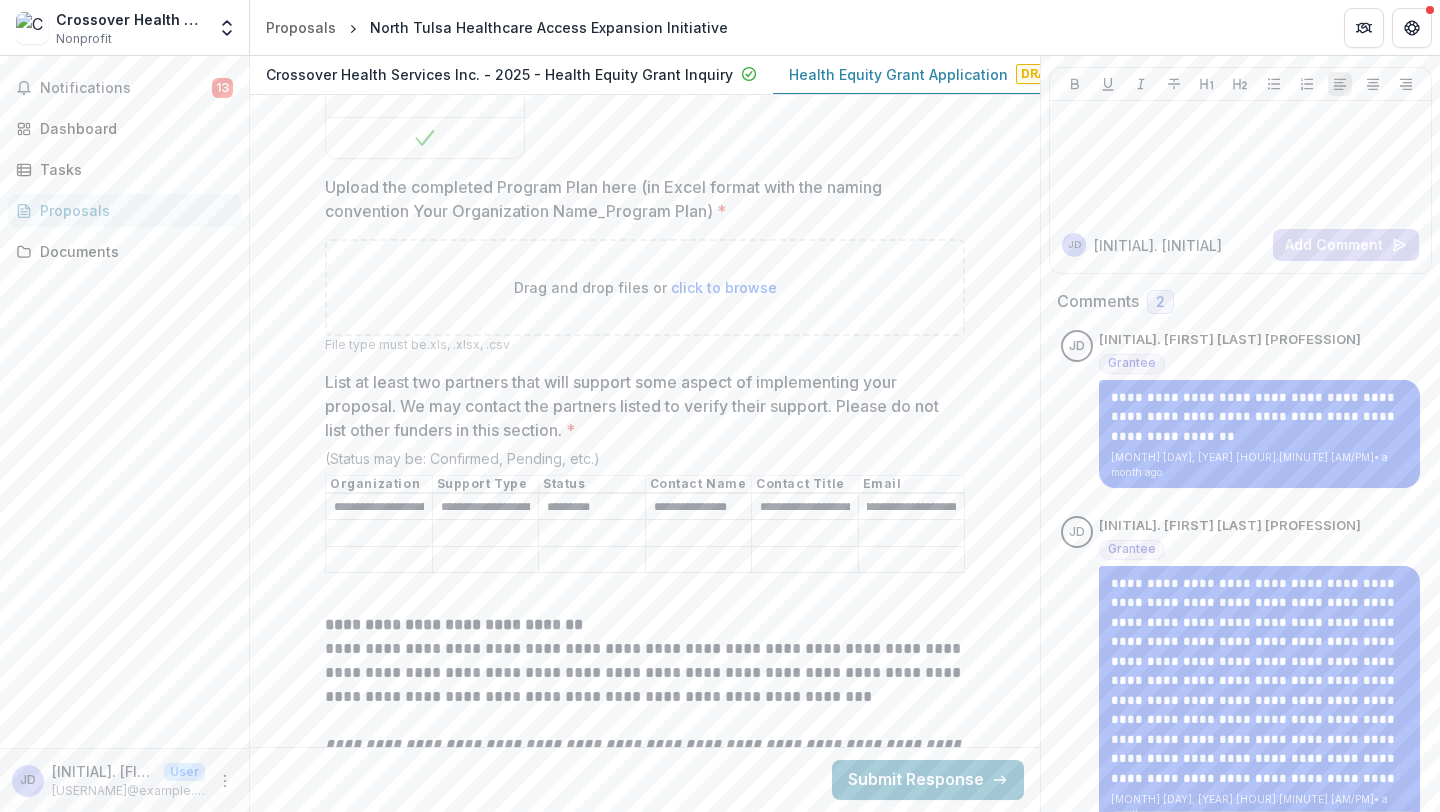 type on "**********" 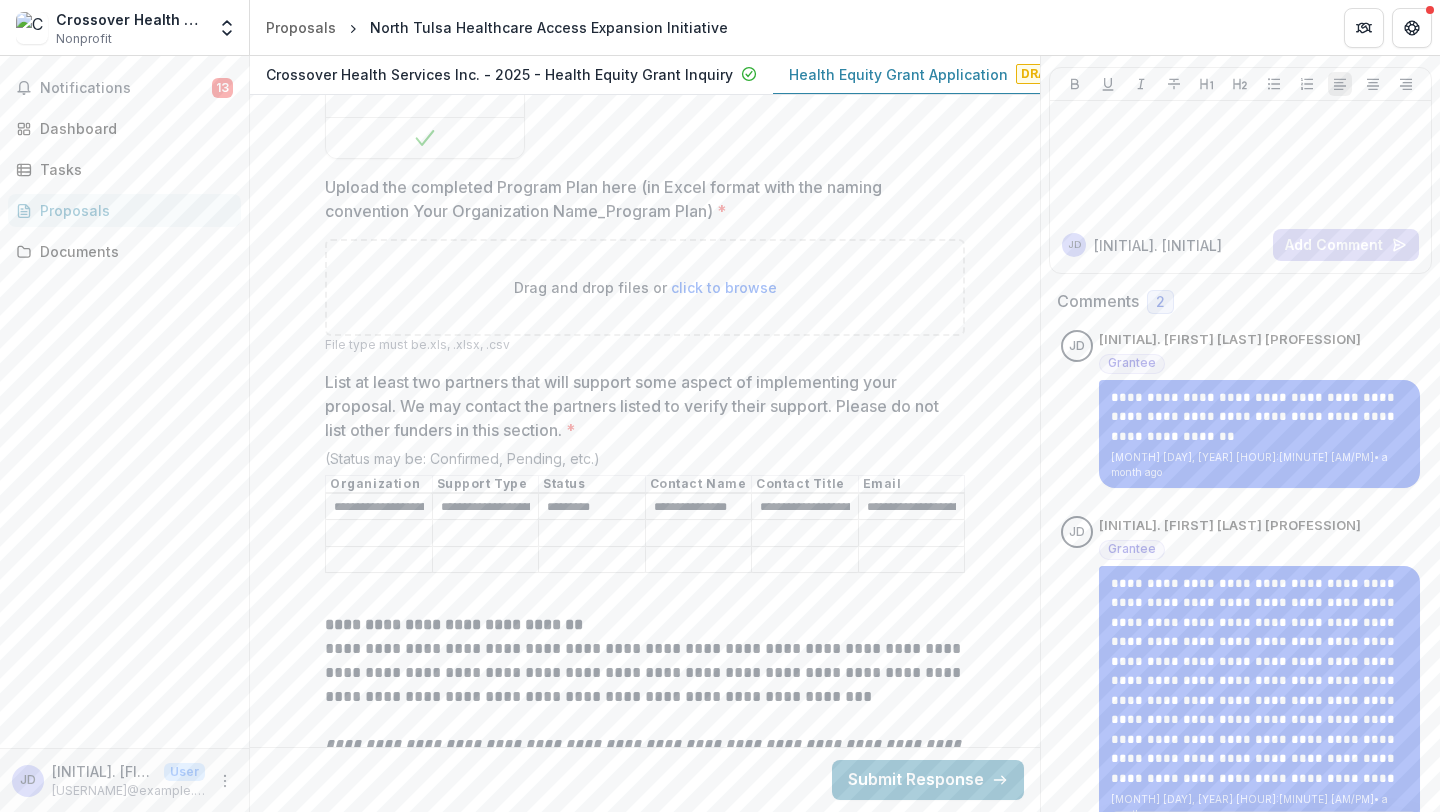 click on "**********" at bounding box center (486, 507) 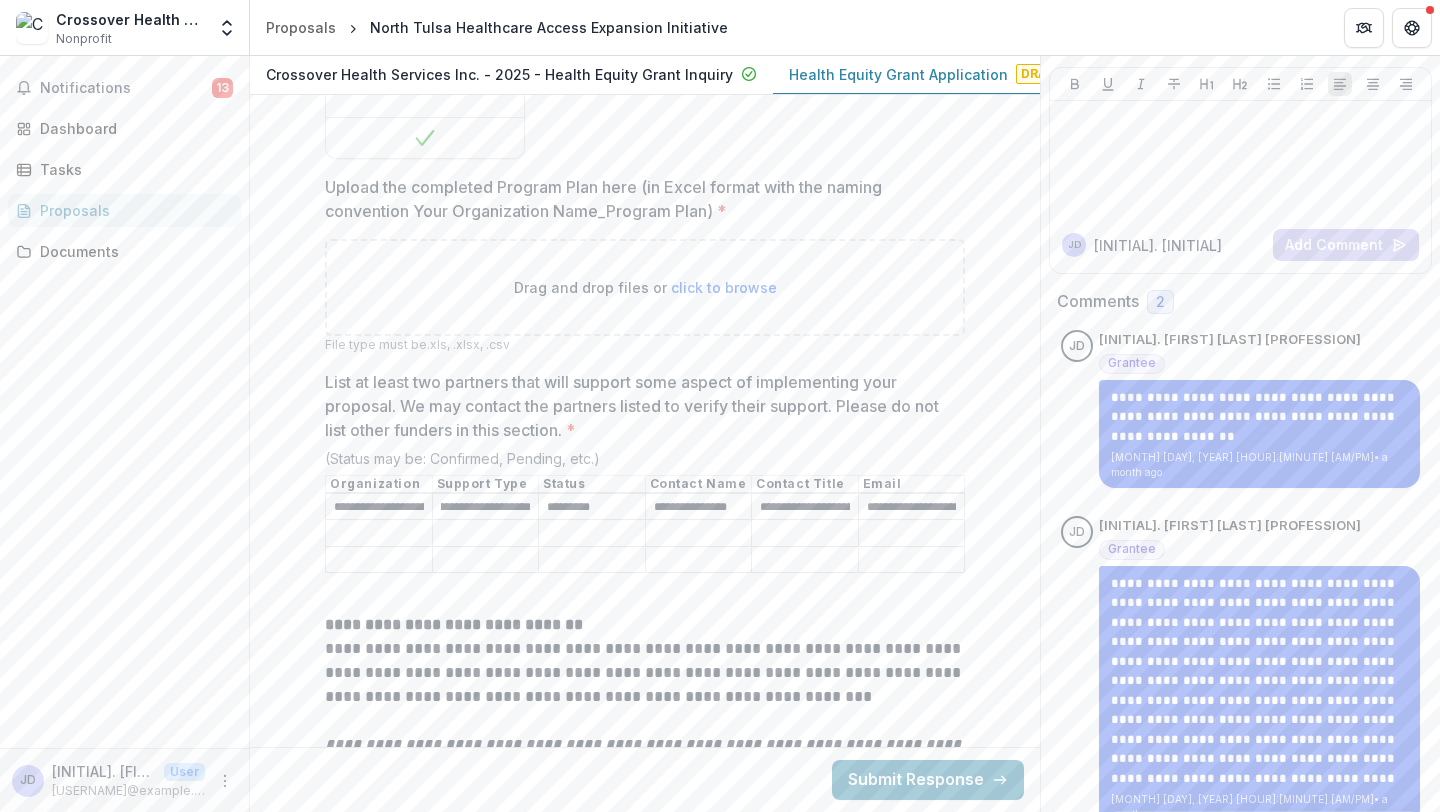 scroll, scrollTop: 0, scrollLeft: 179, axis: horizontal 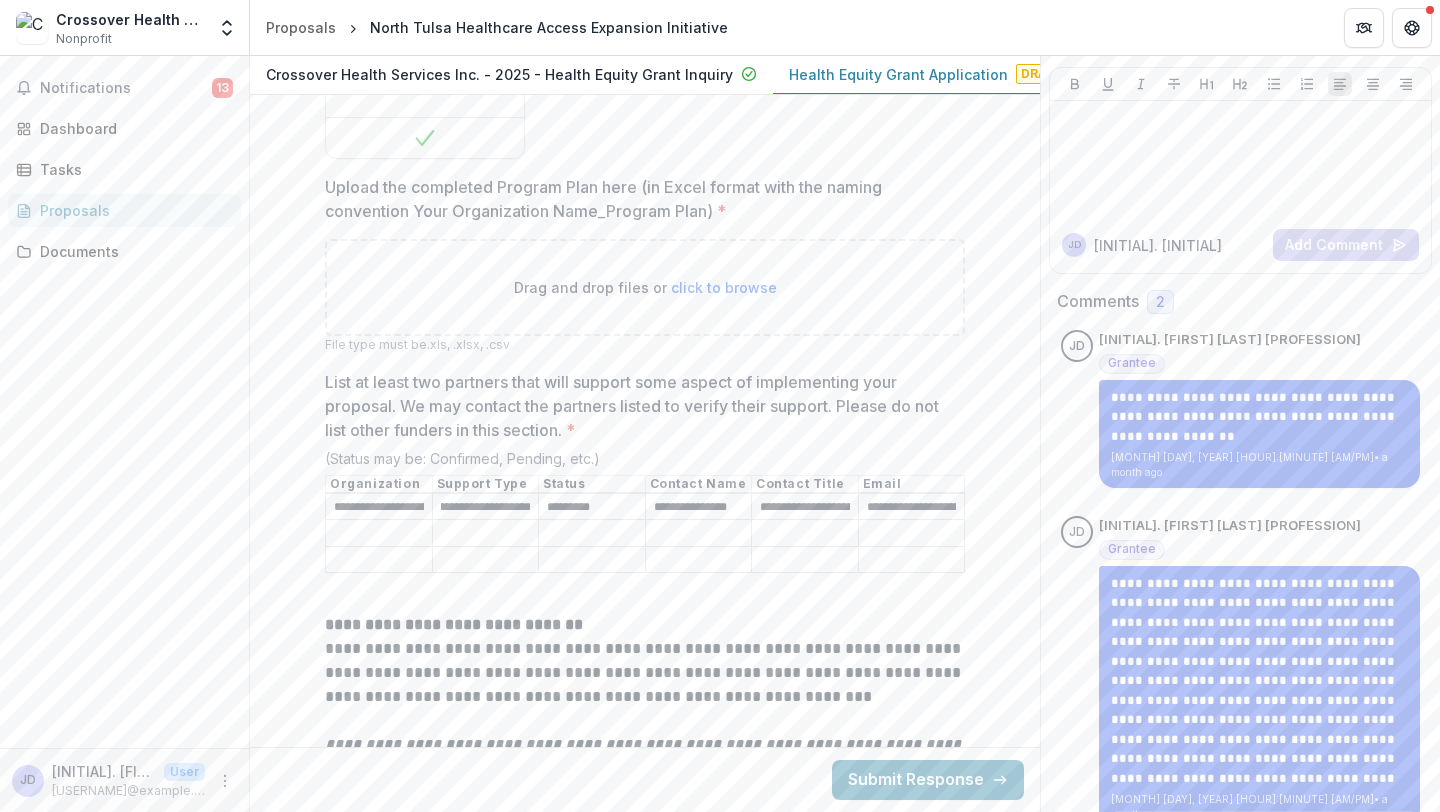 click on "List at least two partners that will support some aspect of implementing your proposal. We may contact the partners listed to verify their support. Please do not list other funders in this section. *" at bounding box center [379, 534] 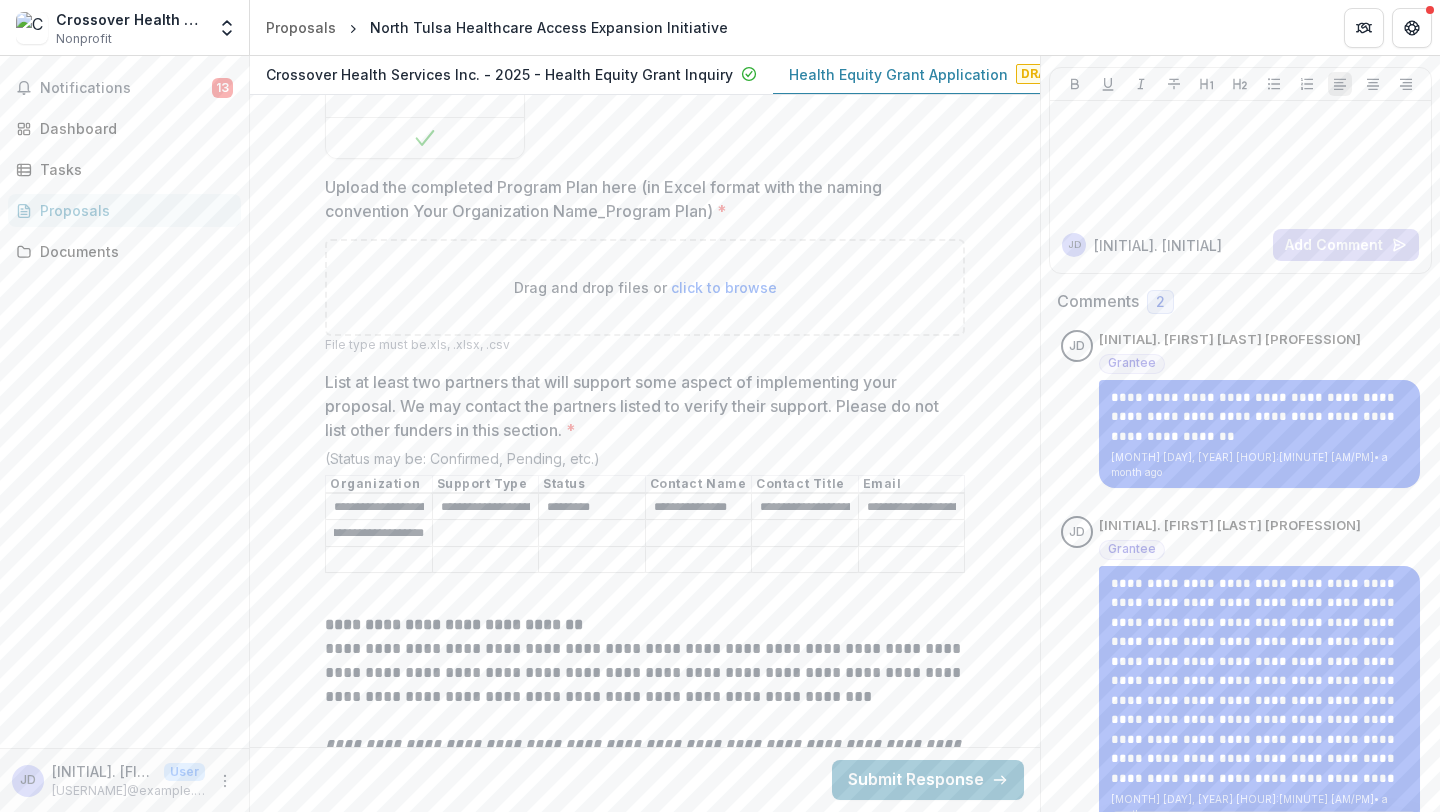 scroll, scrollTop: 0, scrollLeft: 137, axis: horizontal 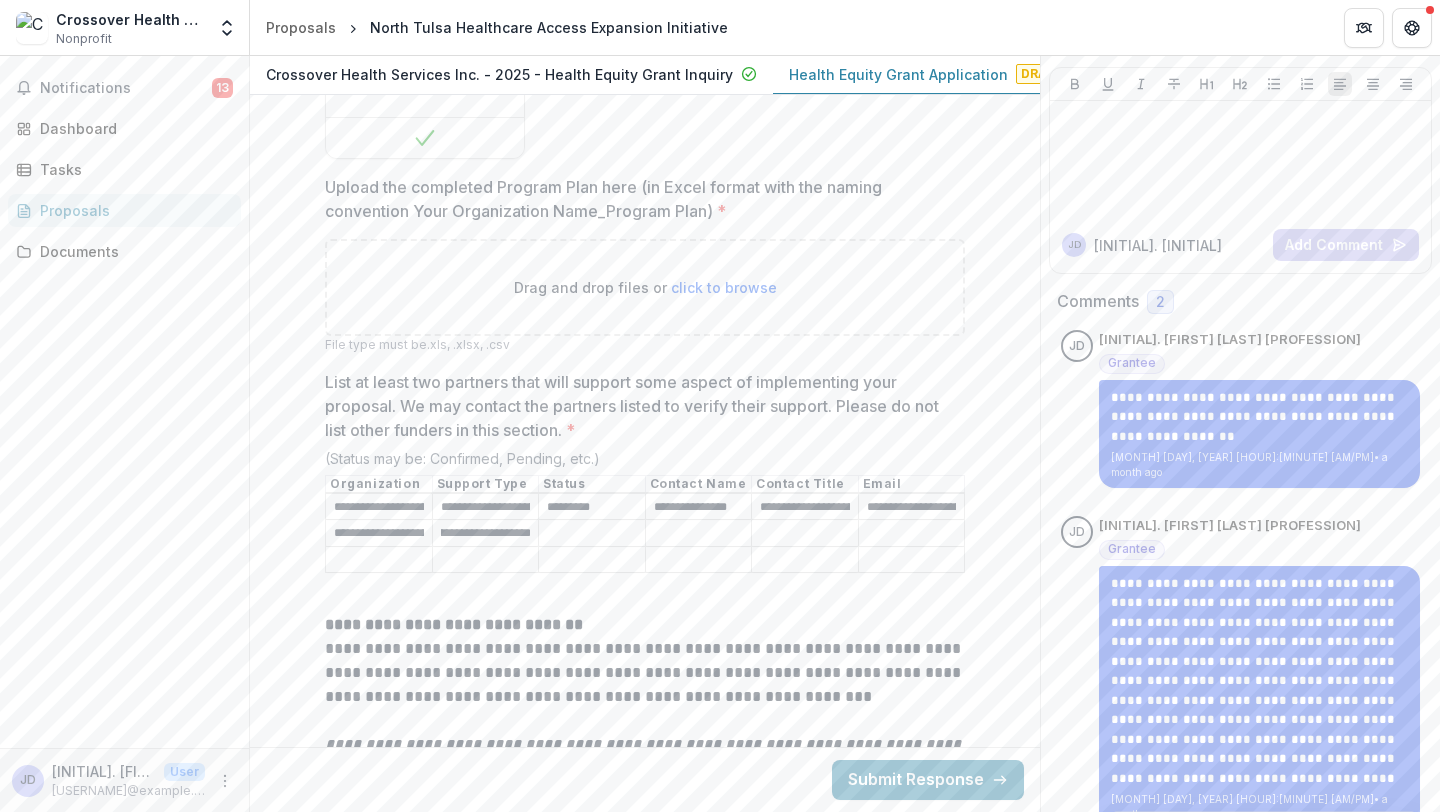type on "**********" 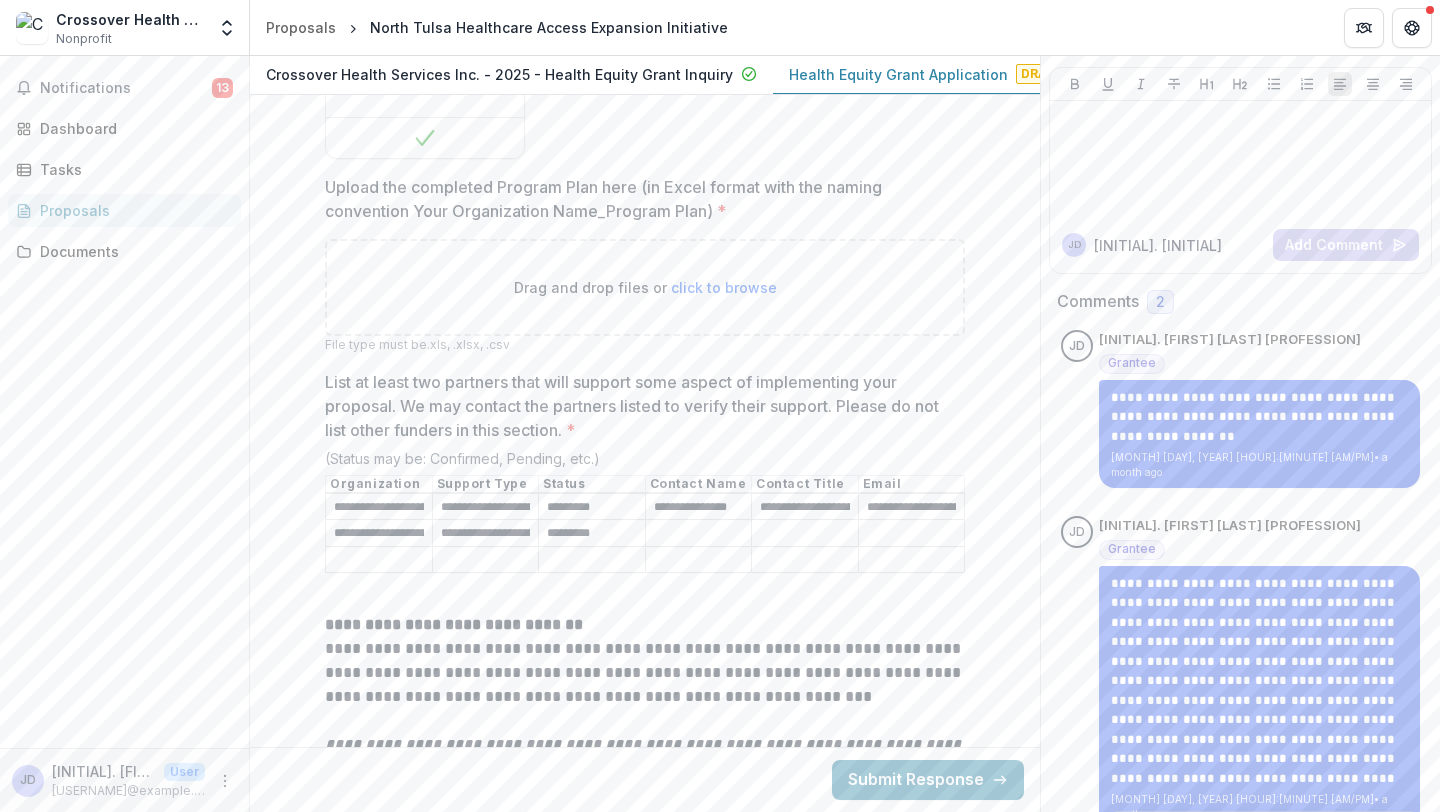 type on "*********" 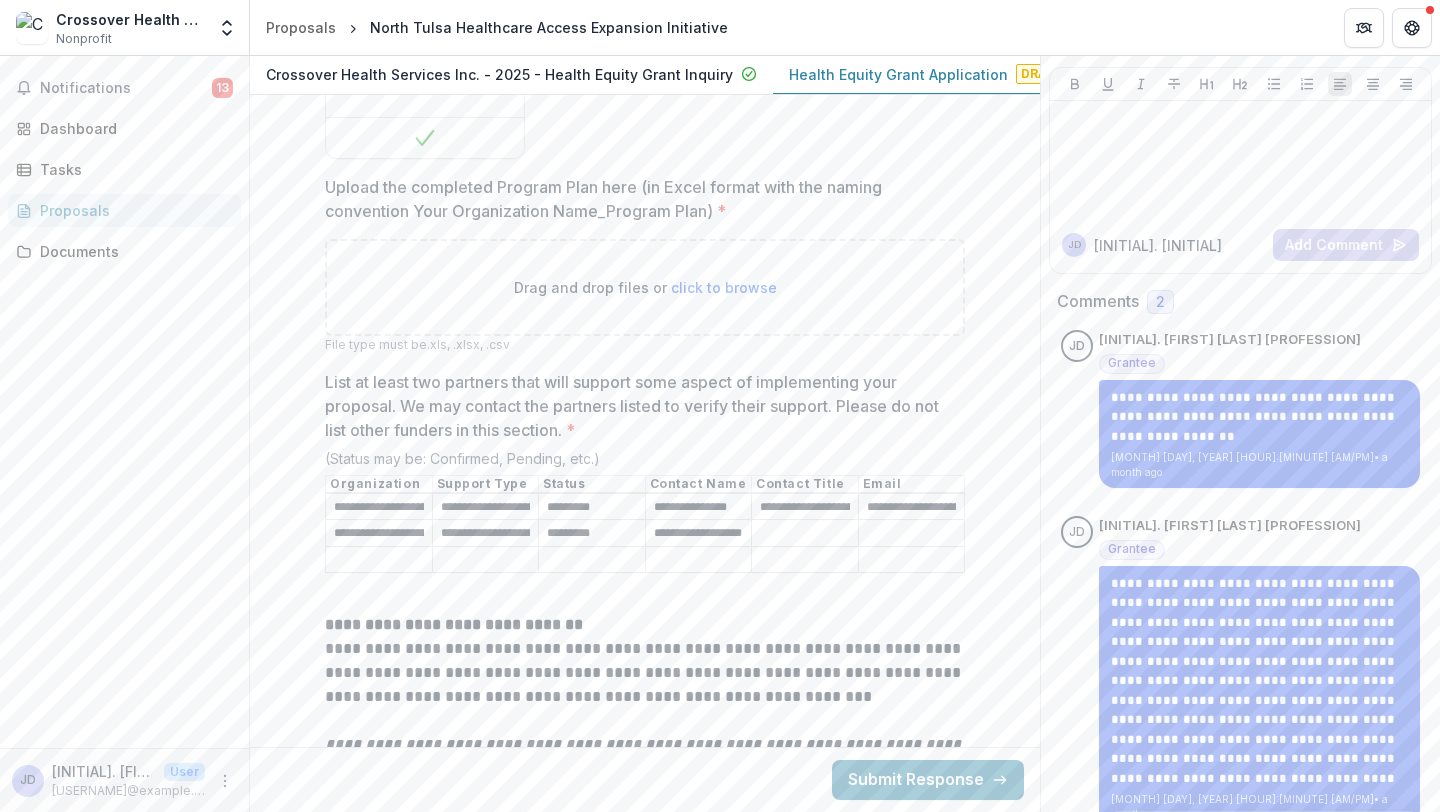 scroll, scrollTop: 0, scrollLeft: 20, axis: horizontal 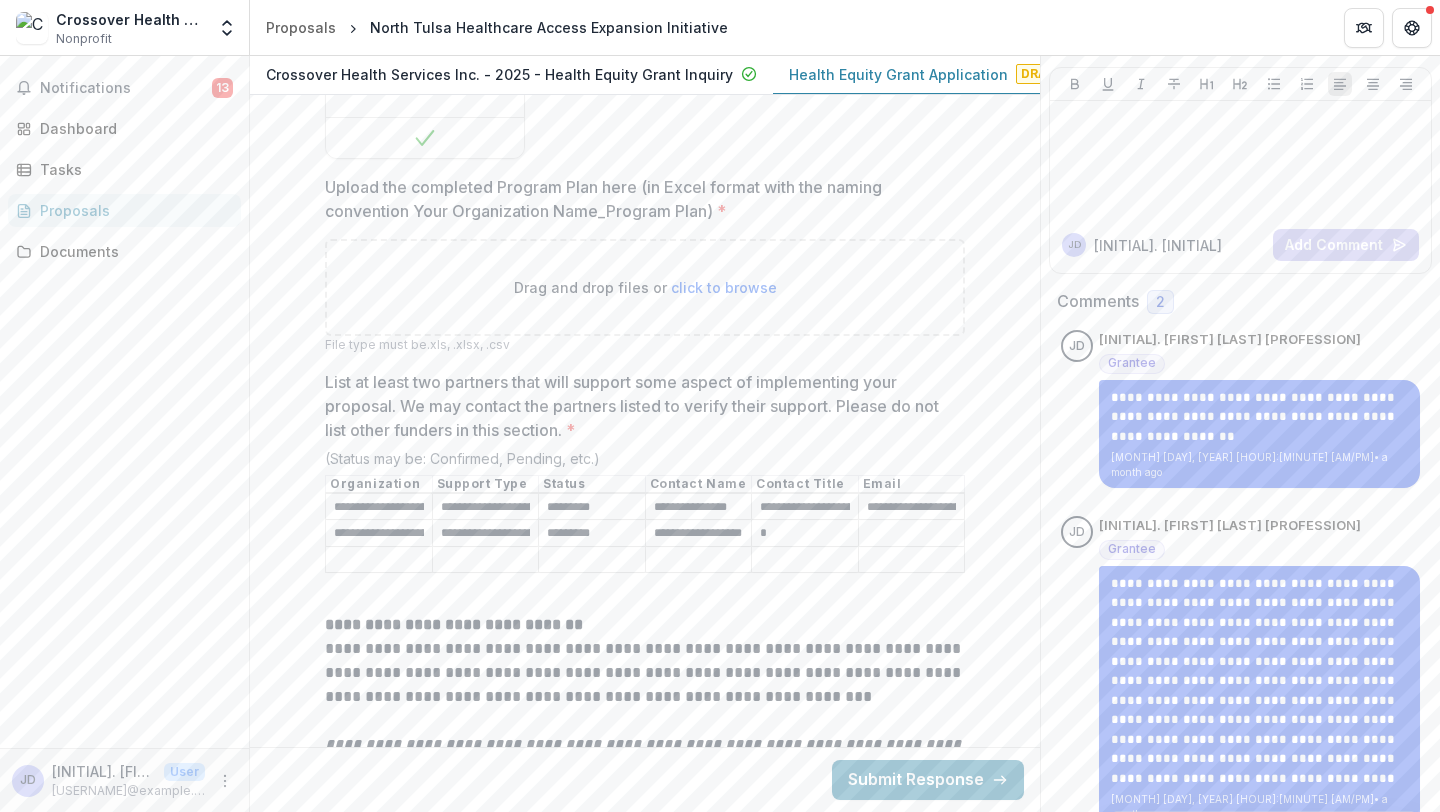 type on "**" 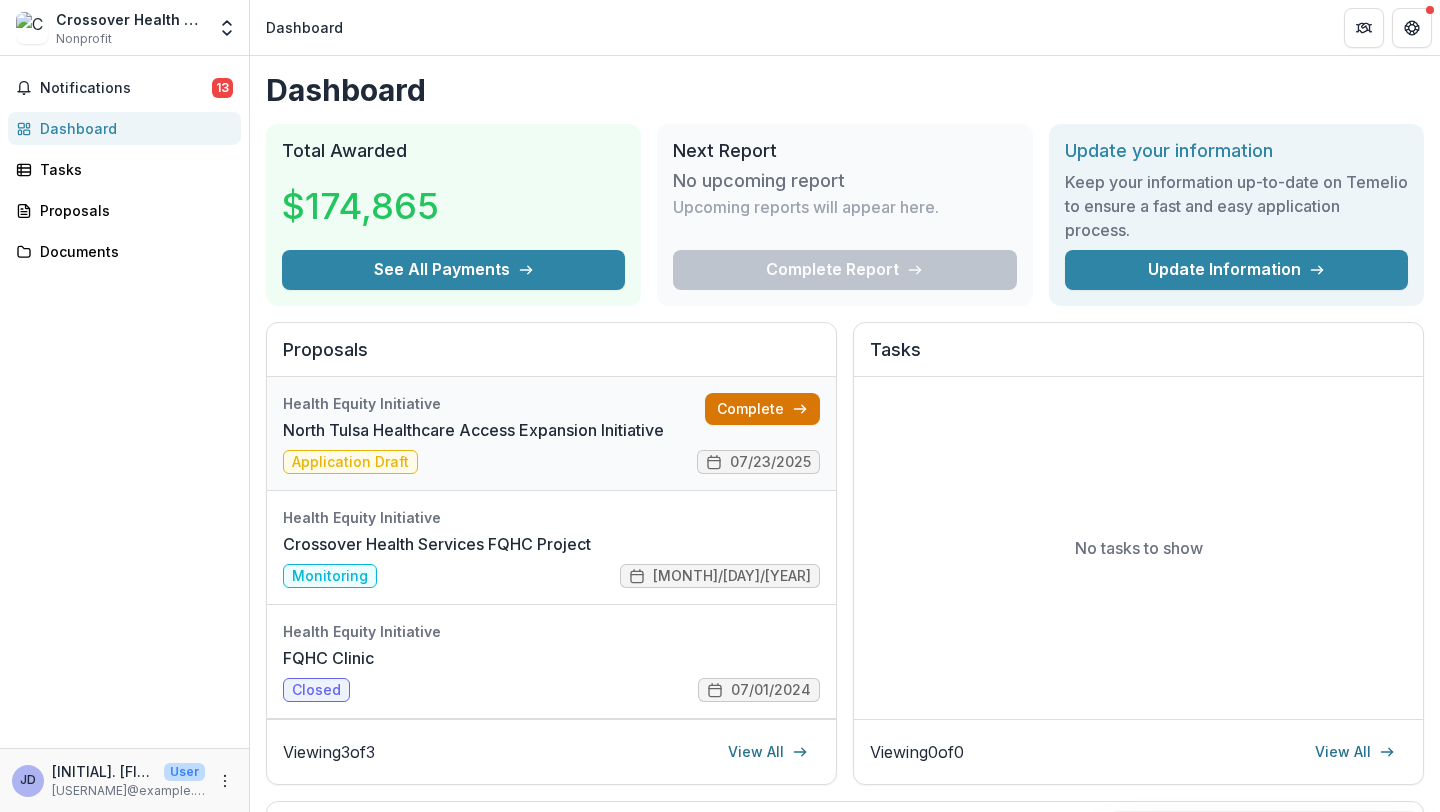 click on "Complete" at bounding box center [762, 409] 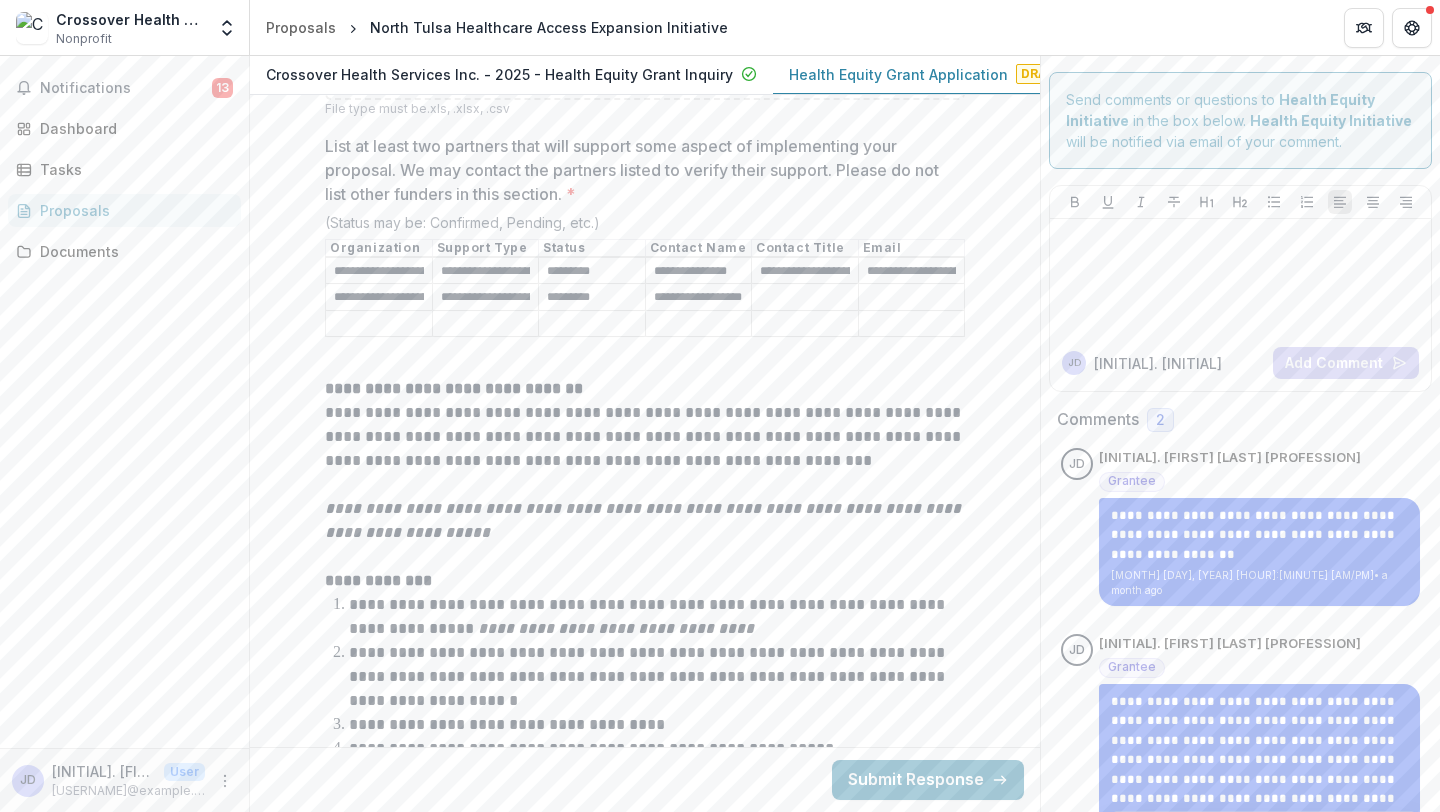 scroll, scrollTop: 7244, scrollLeft: 0, axis: vertical 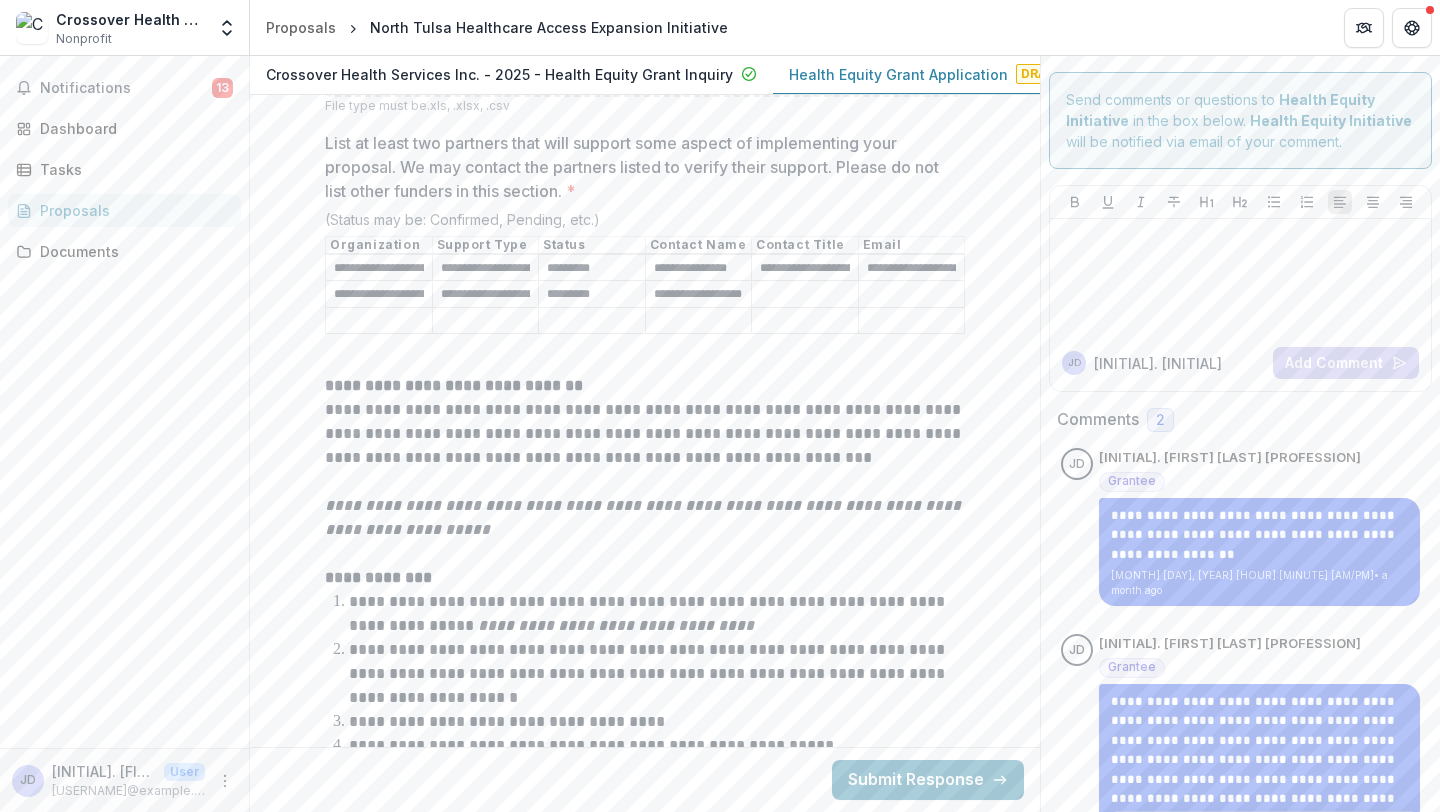 click on "**********" at bounding box center (699, 295) 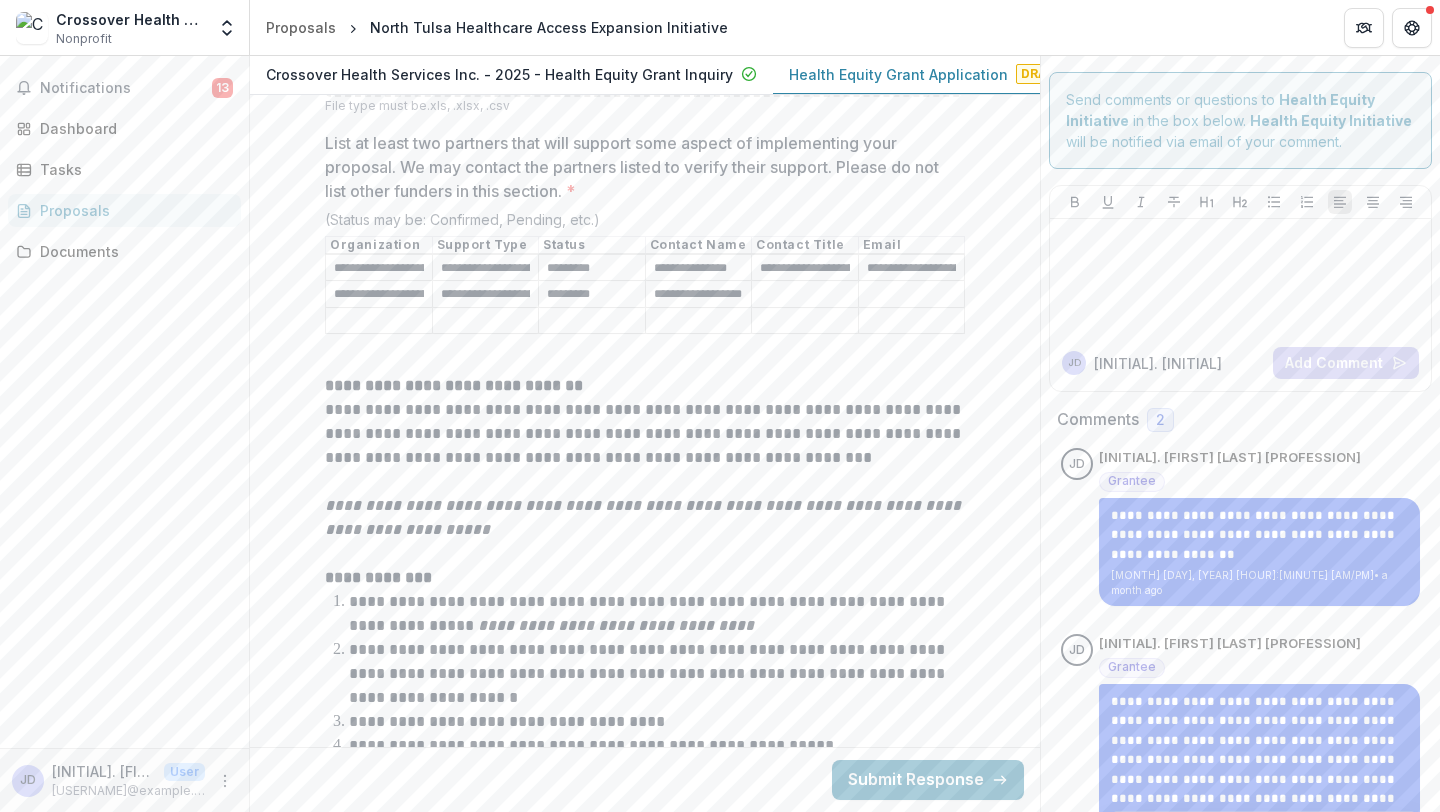 click on "**********" at bounding box center [699, 295] 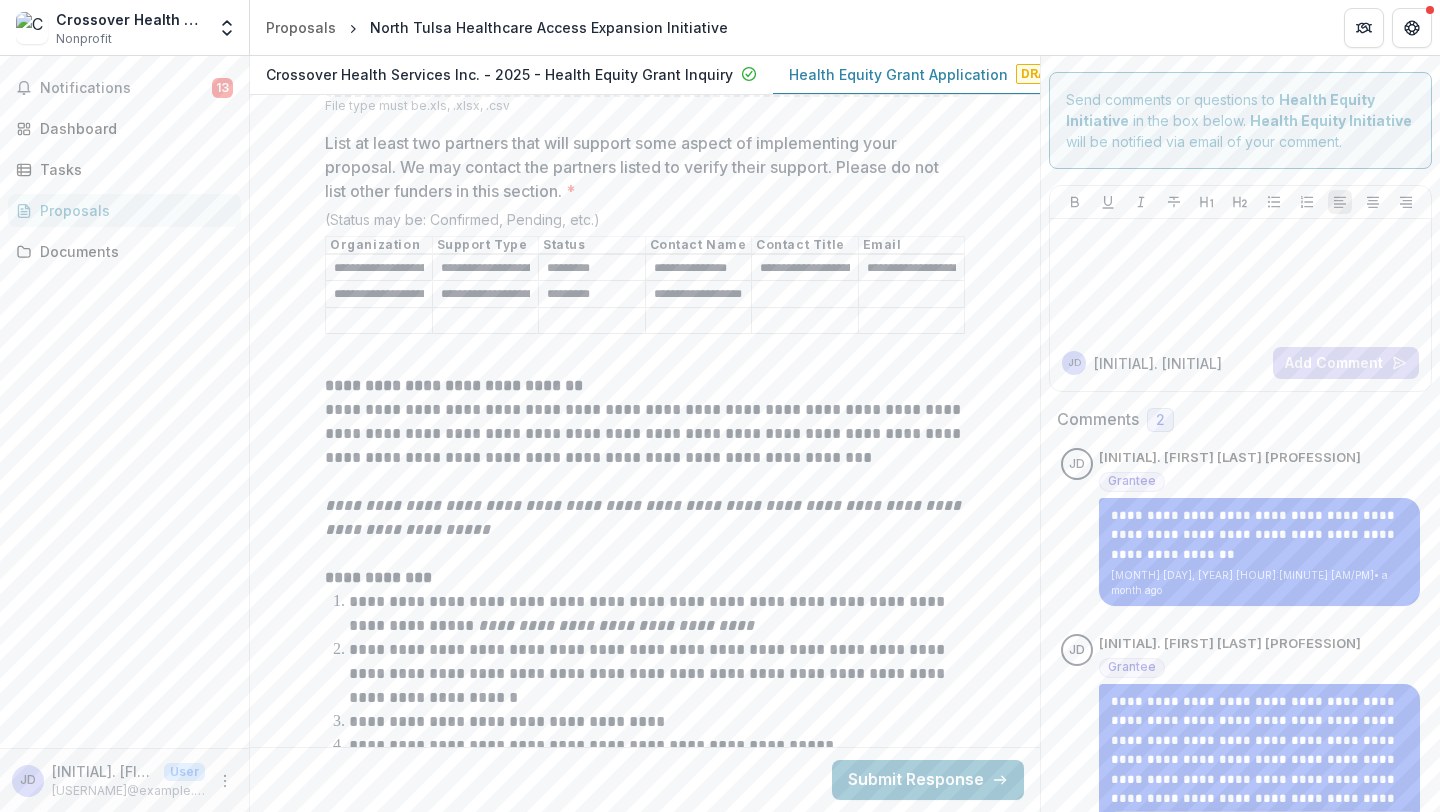 click on "List at least two partners that will support some aspect of implementing your proposal. We may contact the partners listed to verify their support. Please do not list other funders in this section. *" at bounding box center [805, 295] 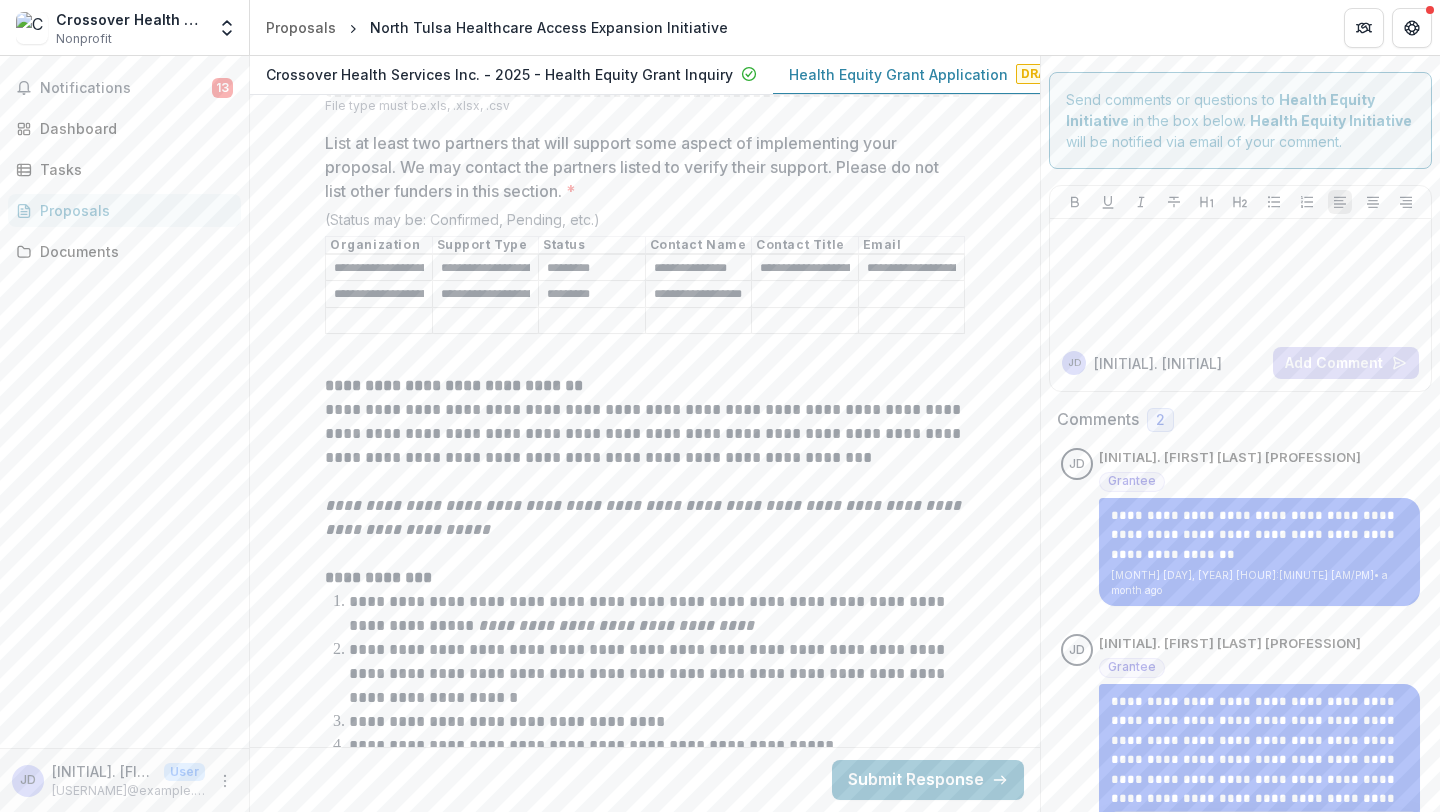 click on "**********" at bounding box center [645, 386] 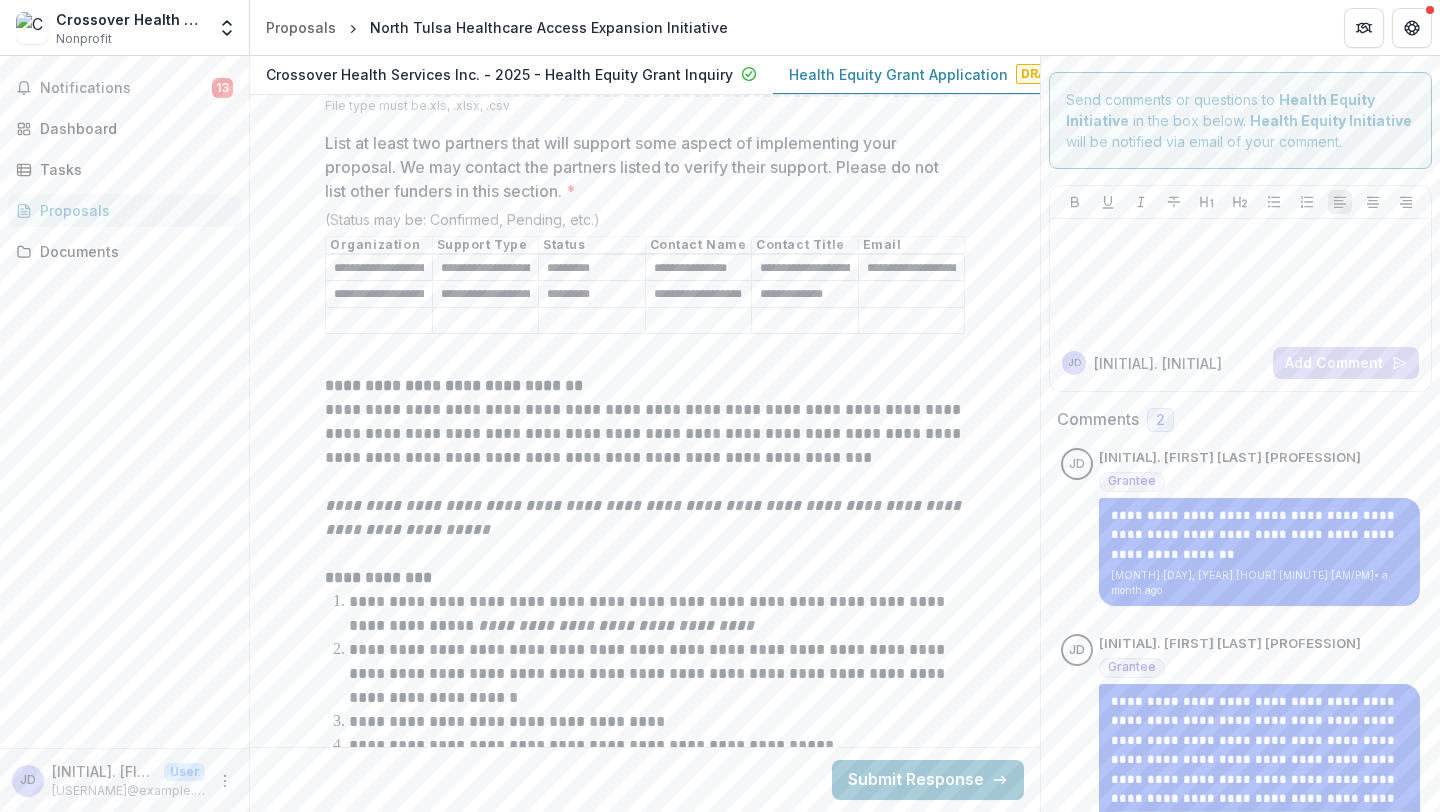 type on "**********" 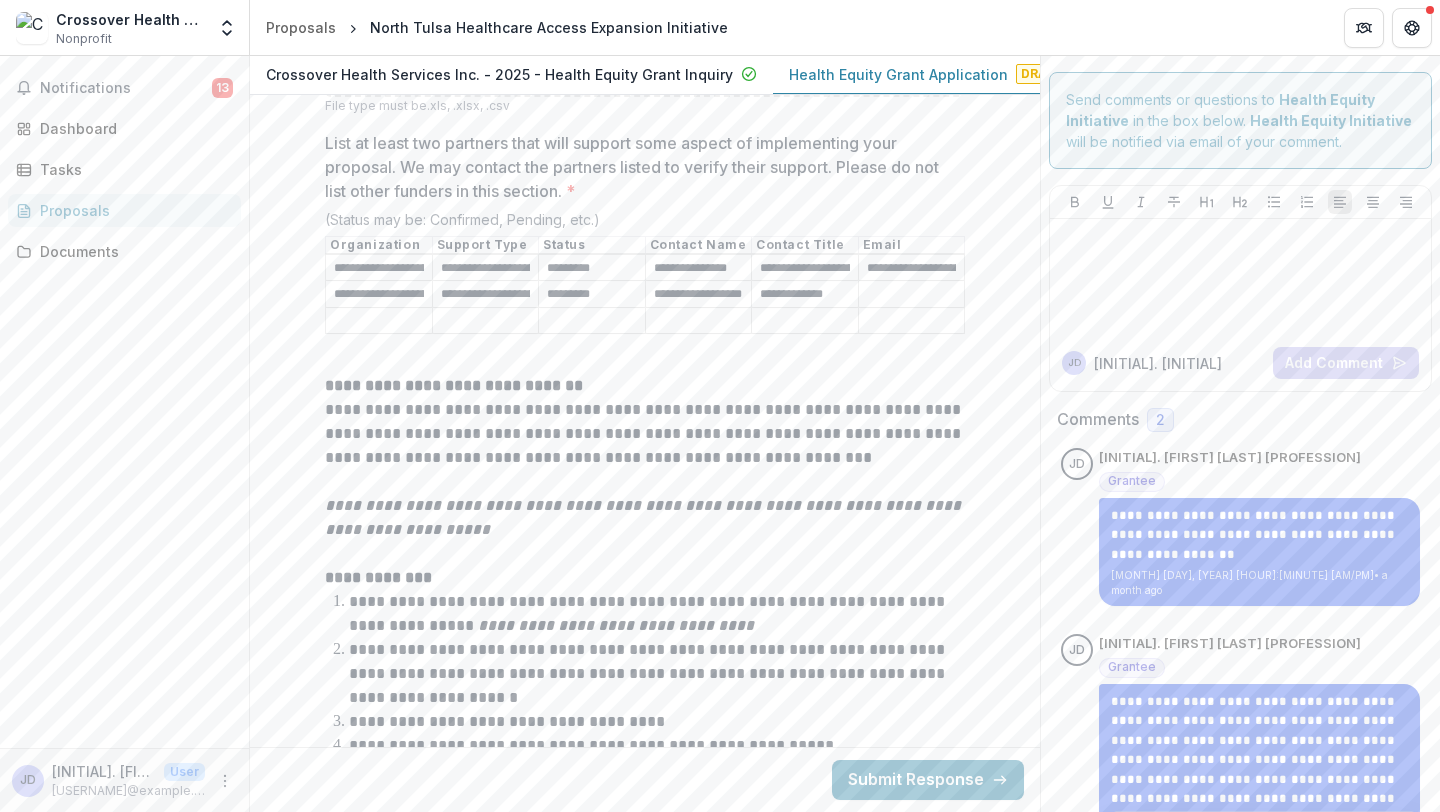 paste on "**********" 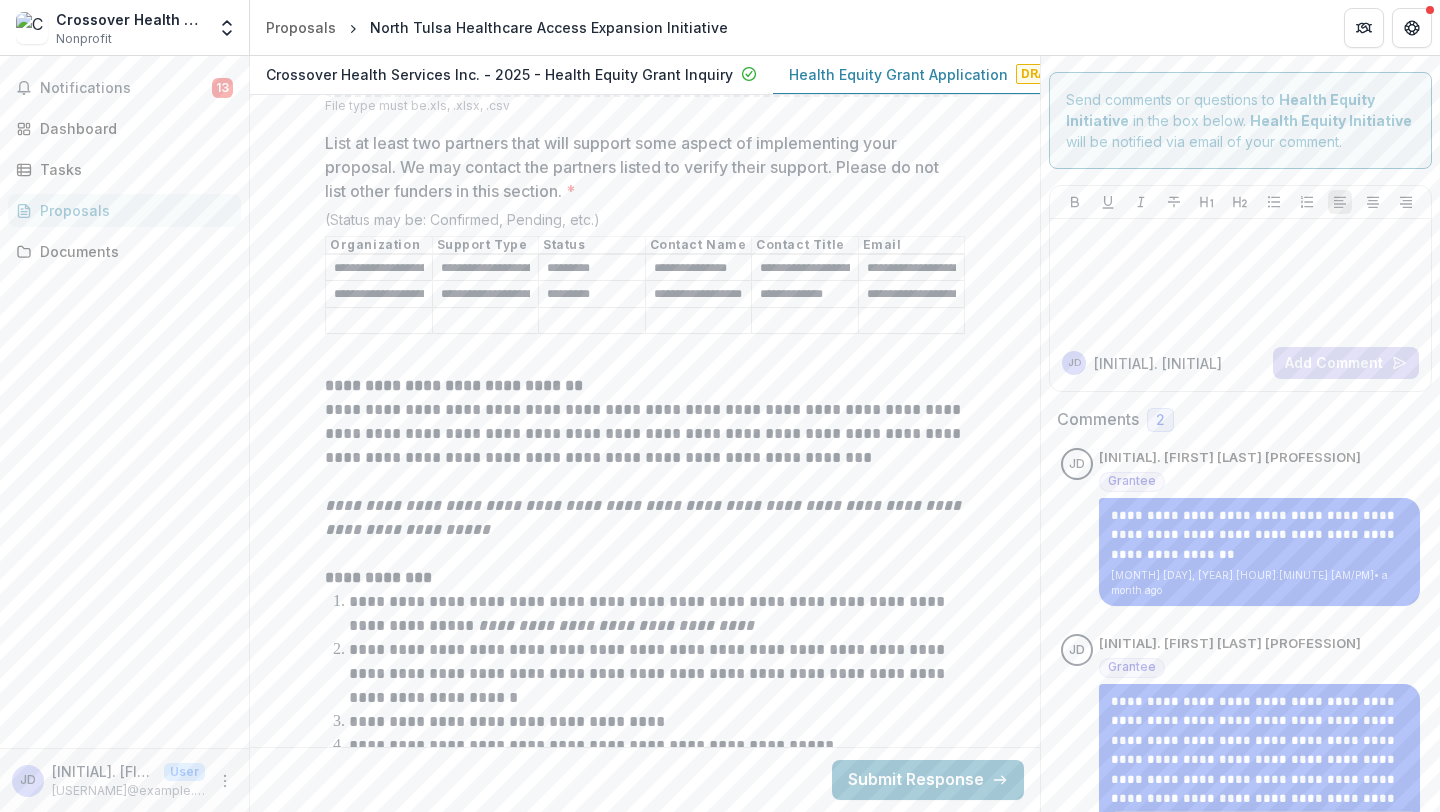 scroll, scrollTop: 0, scrollLeft: 63, axis: horizontal 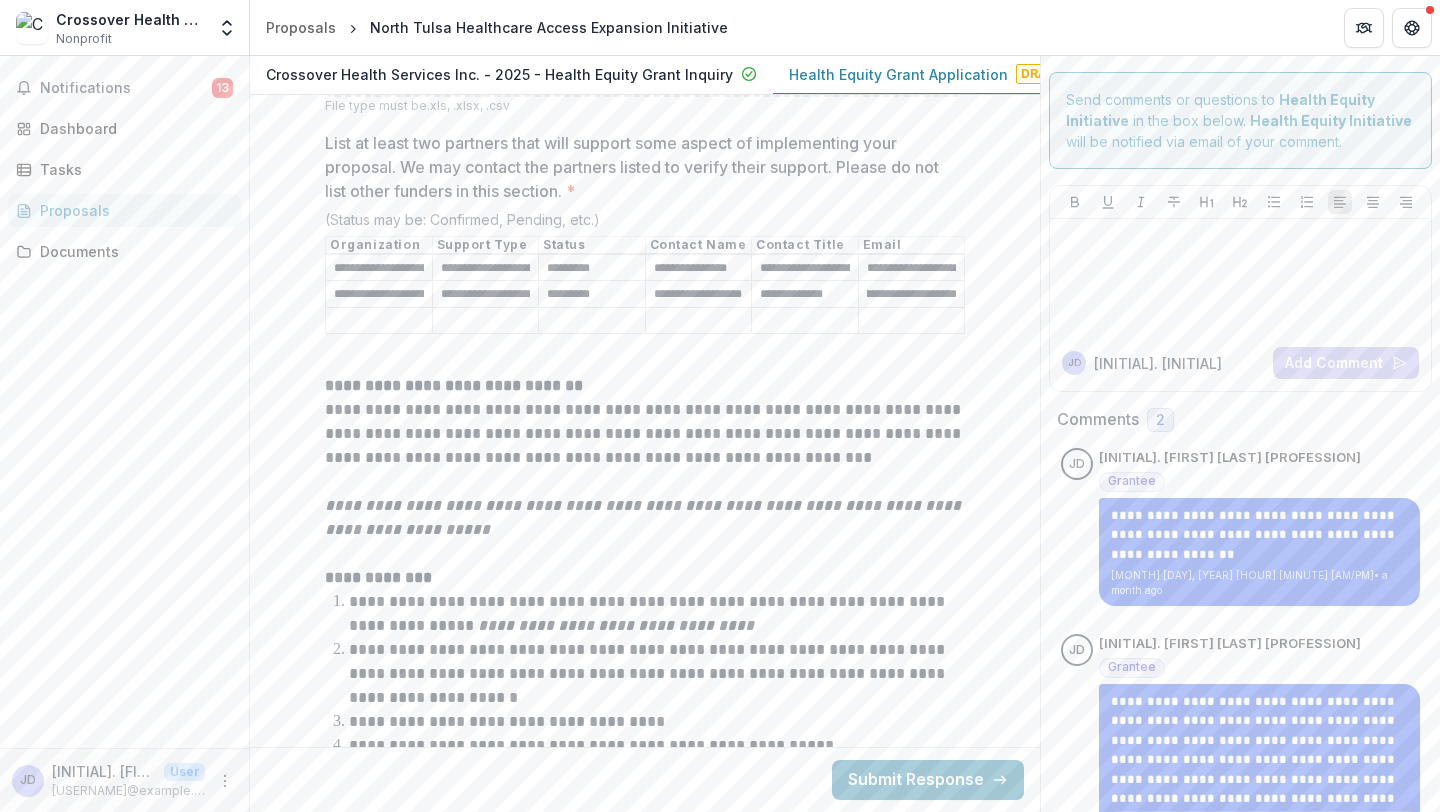 type on "**********" 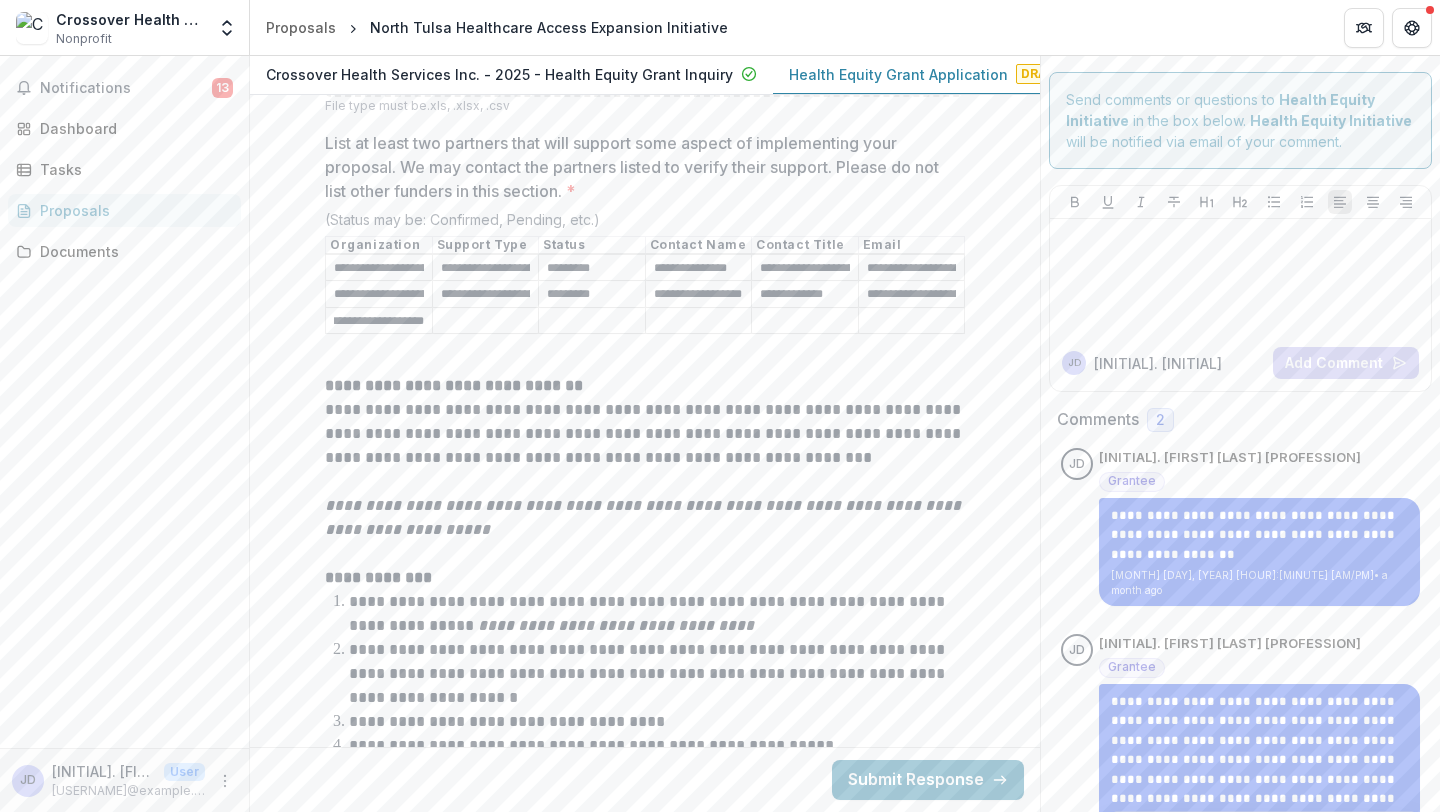 scroll, scrollTop: 0, scrollLeft: 28, axis: horizontal 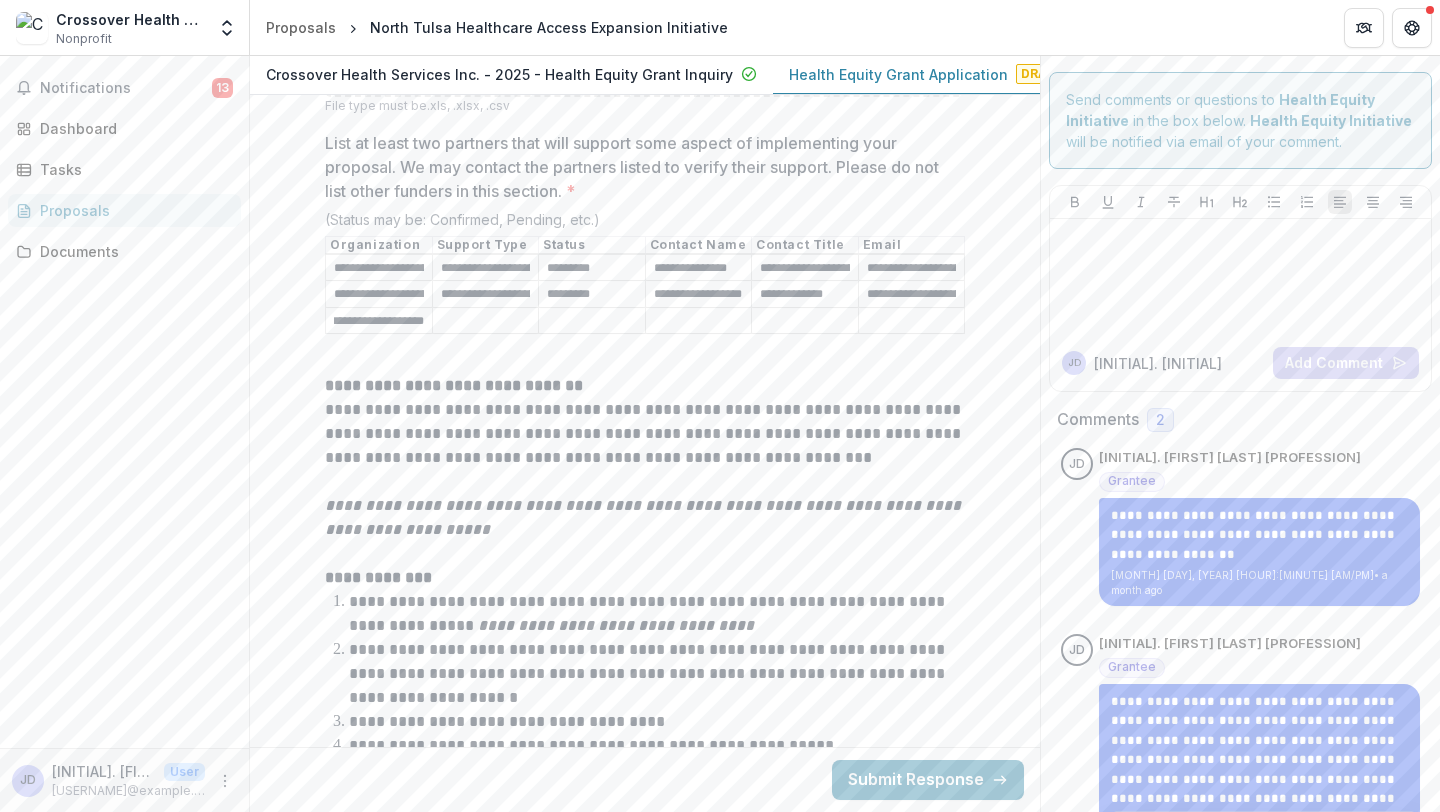 type on "**********" 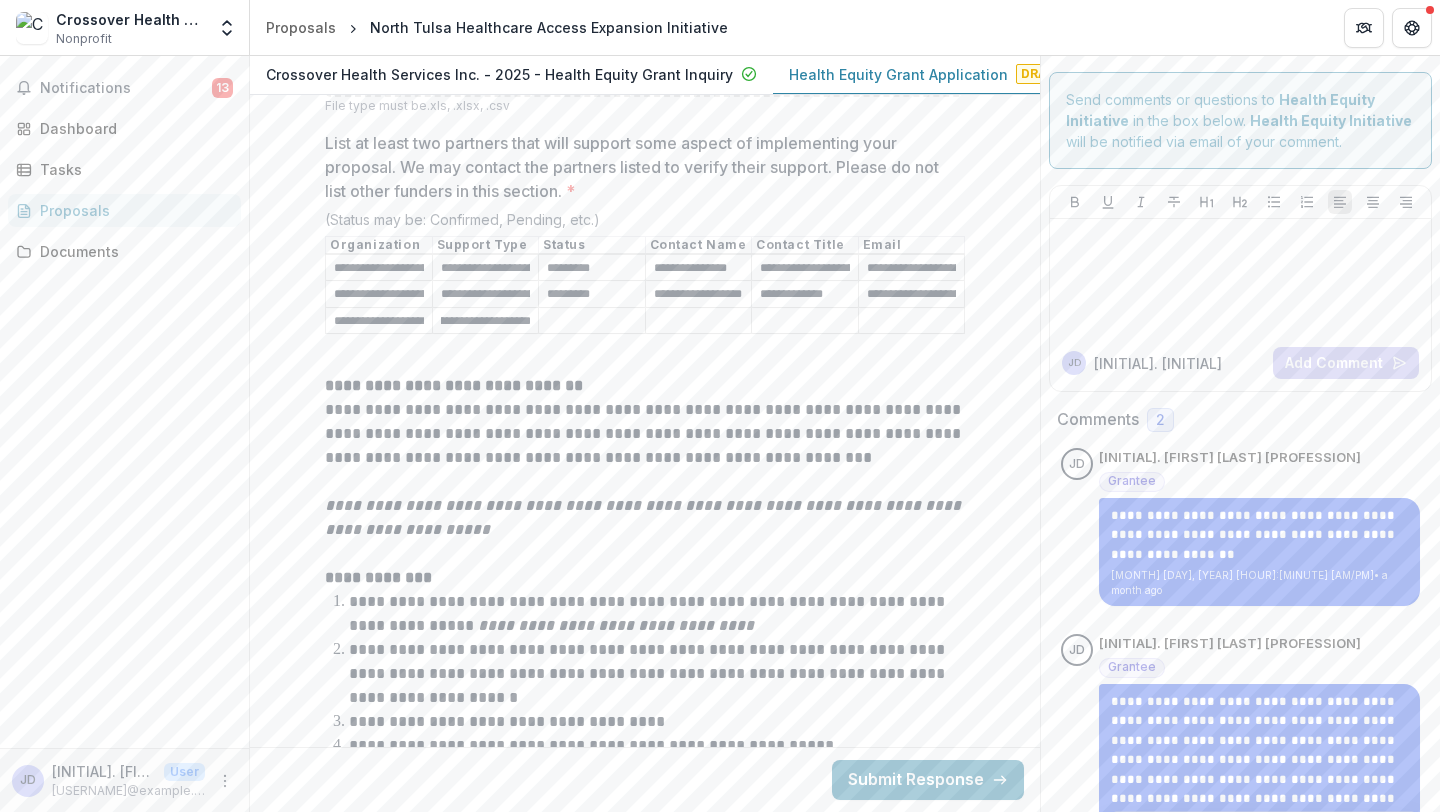 scroll, scrollTop: 0, scrollLeft: 45, axis: horizontal 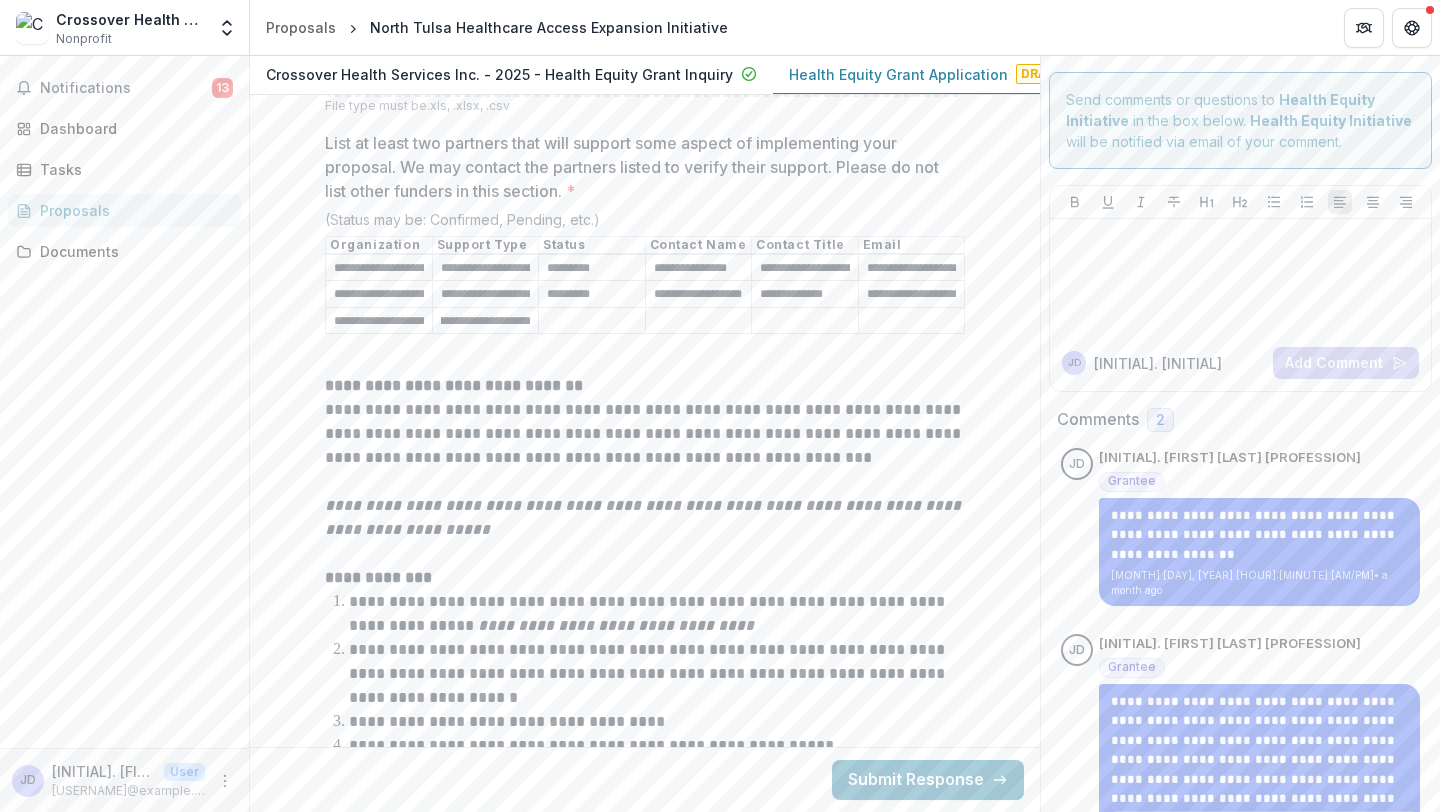 type on "**********" 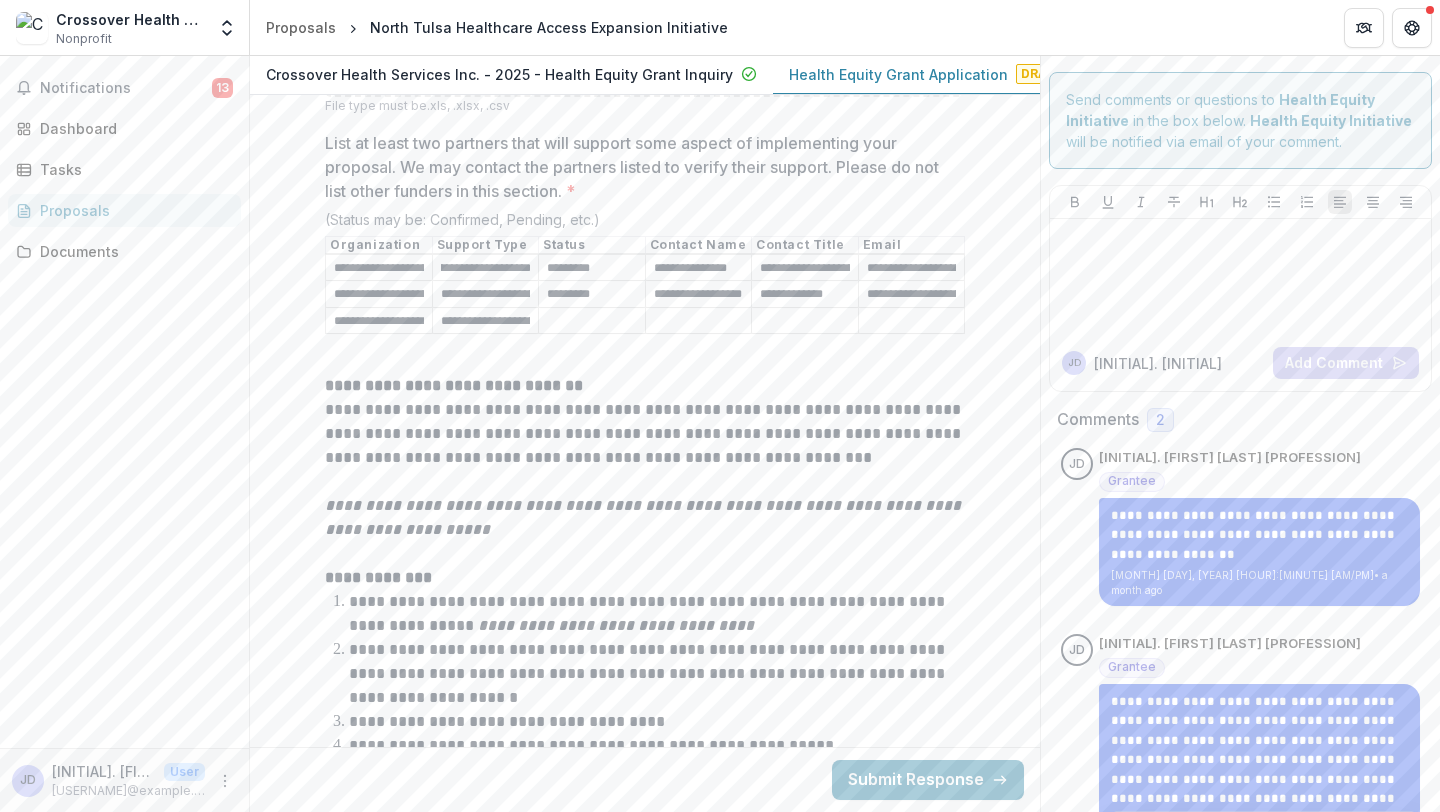 scroll, scrollTop: 0, scrollLeft: 179, axis: horizontal 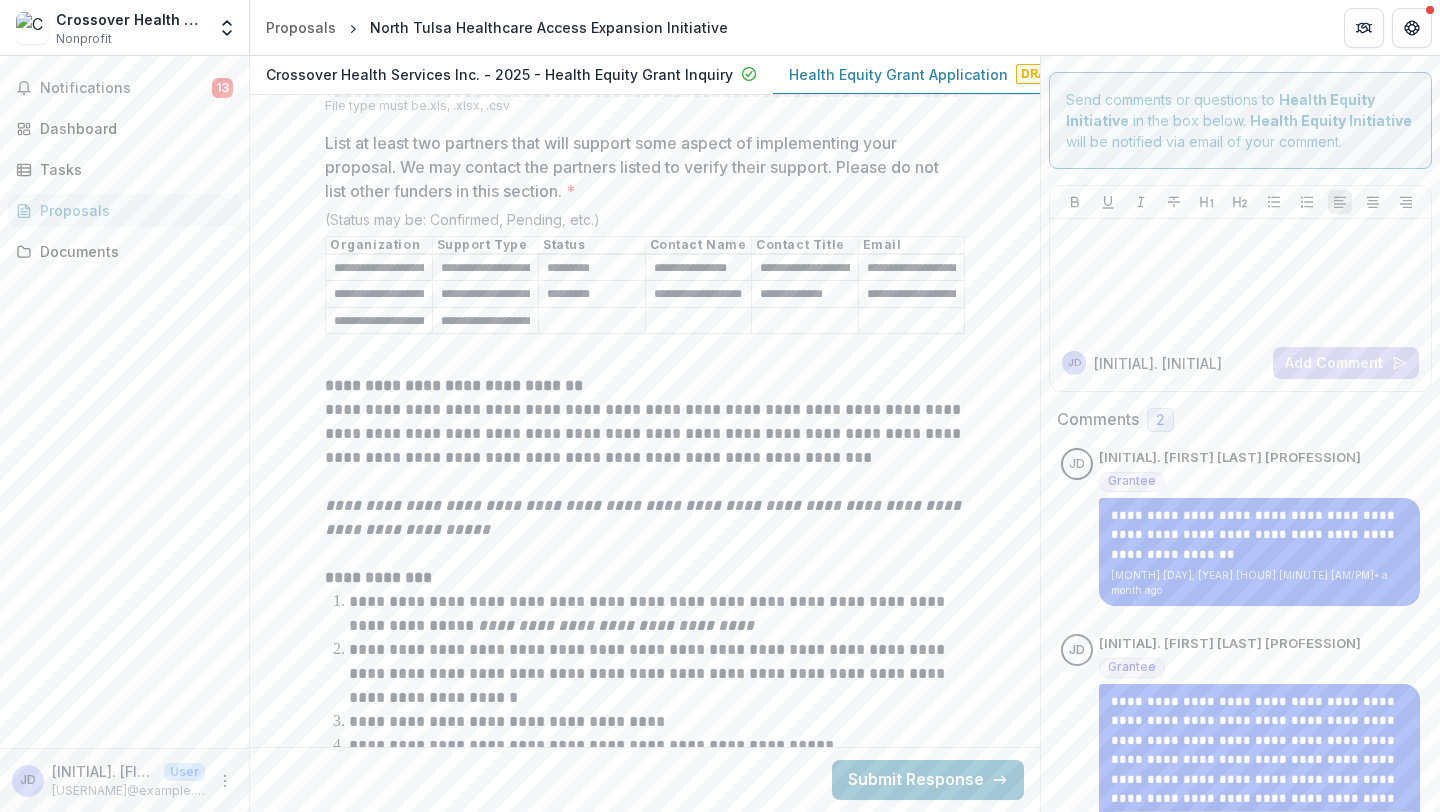 click on "List at least two partners that will support some aspect of implementing your proposal. We may contact the partners listed to verify their support. Please do not list other funders in this section. *" at bounding box center (592, 321) 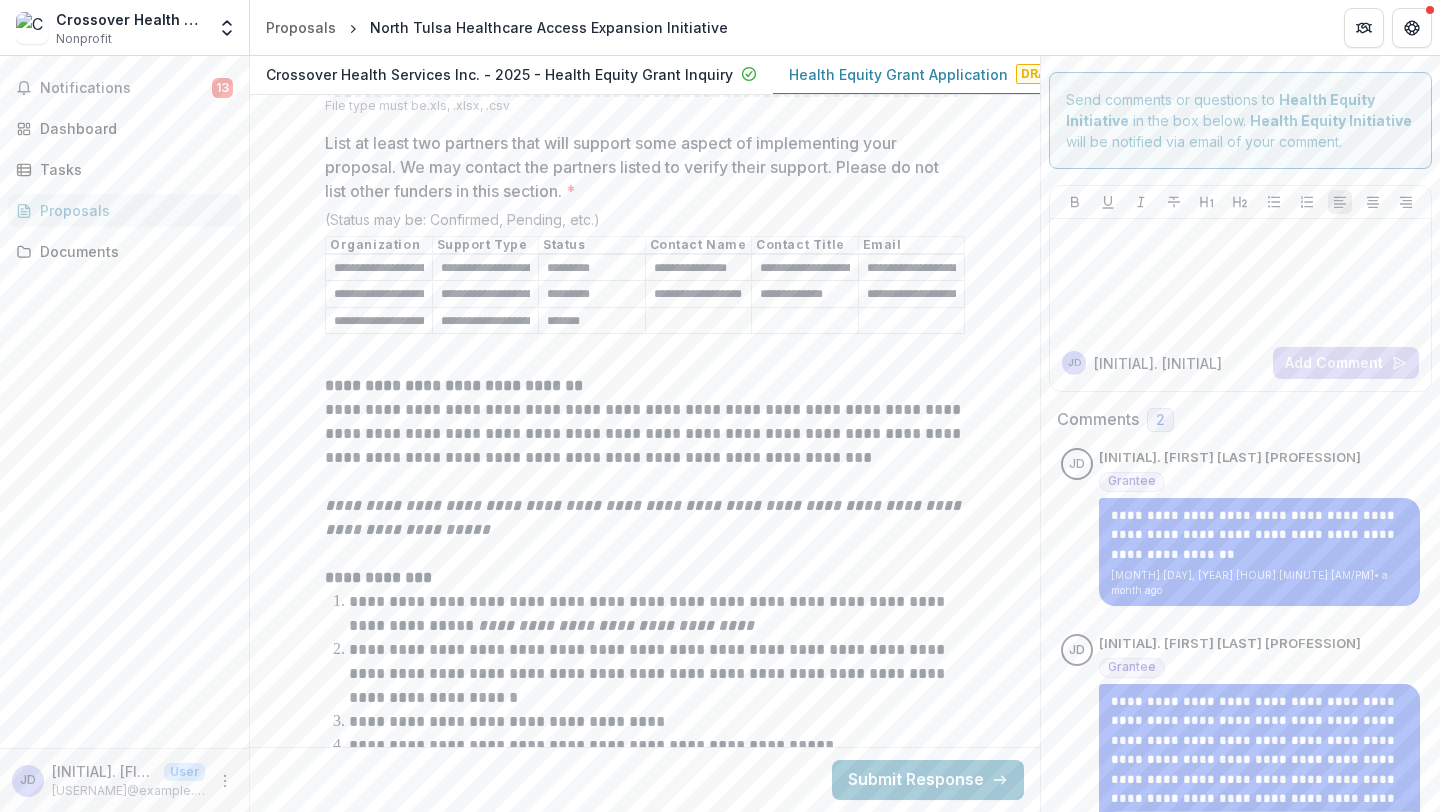 type on "*******" 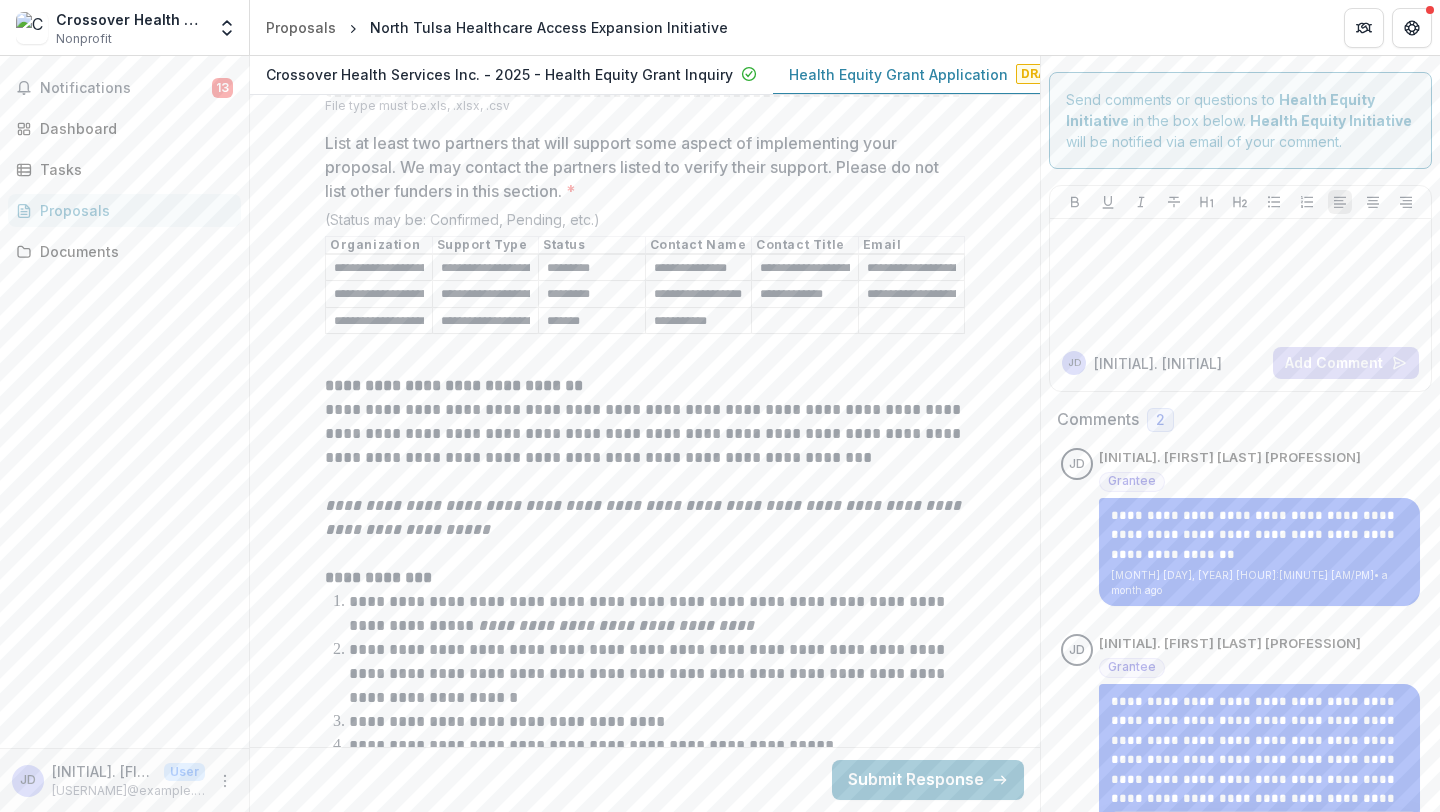 type on "**********" 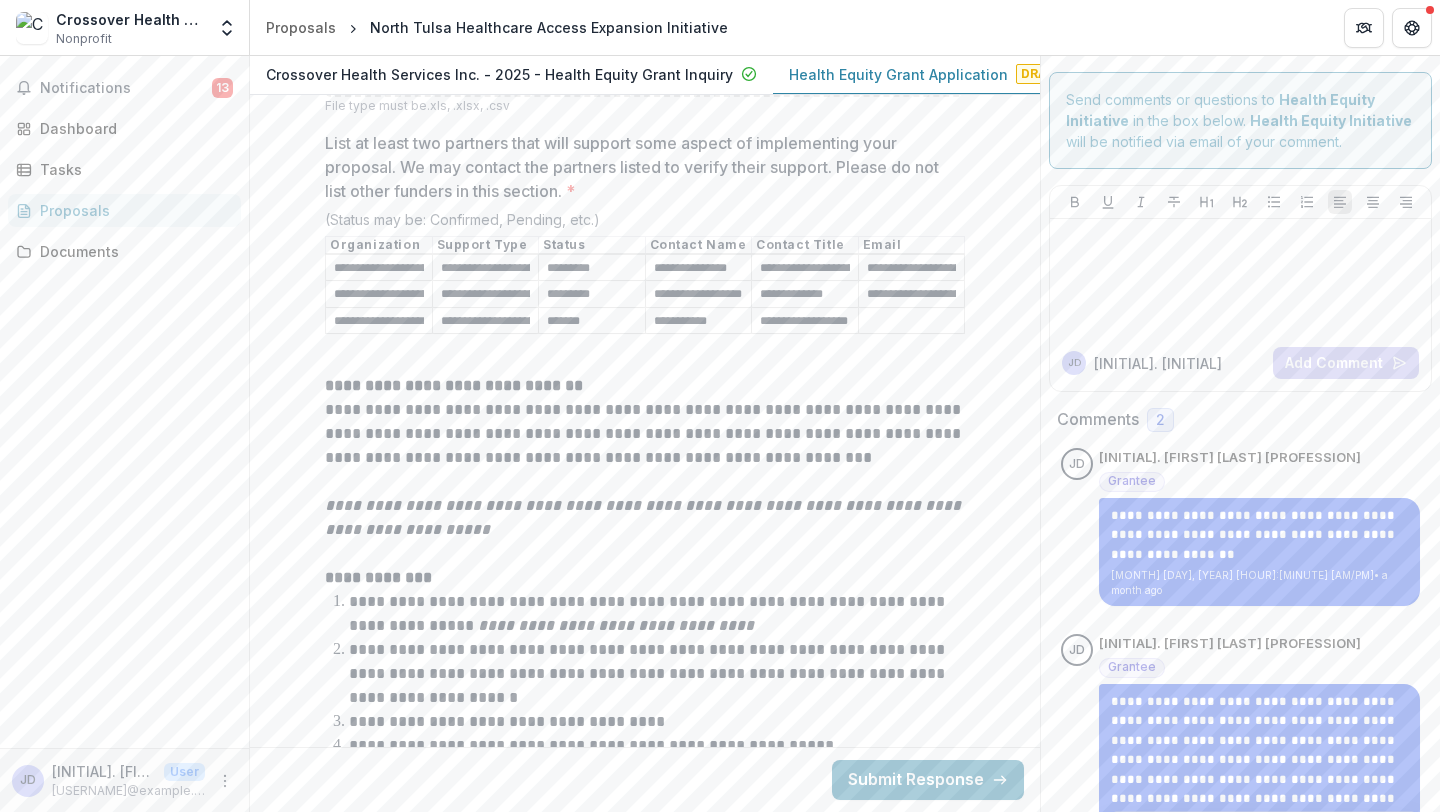 scroll, scrollTop: 0, scrollLeft: 13, axis: horizontal 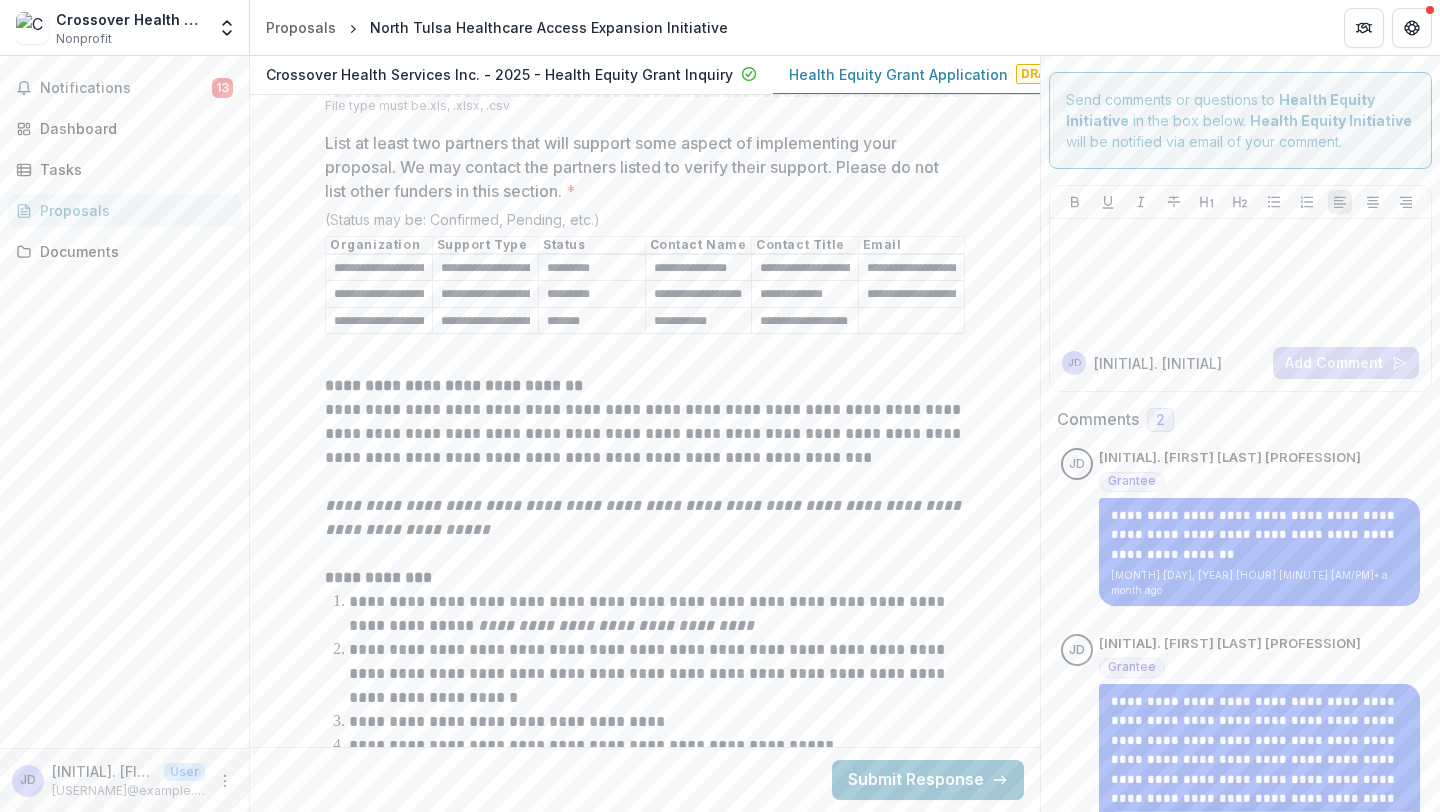 type on "**********" 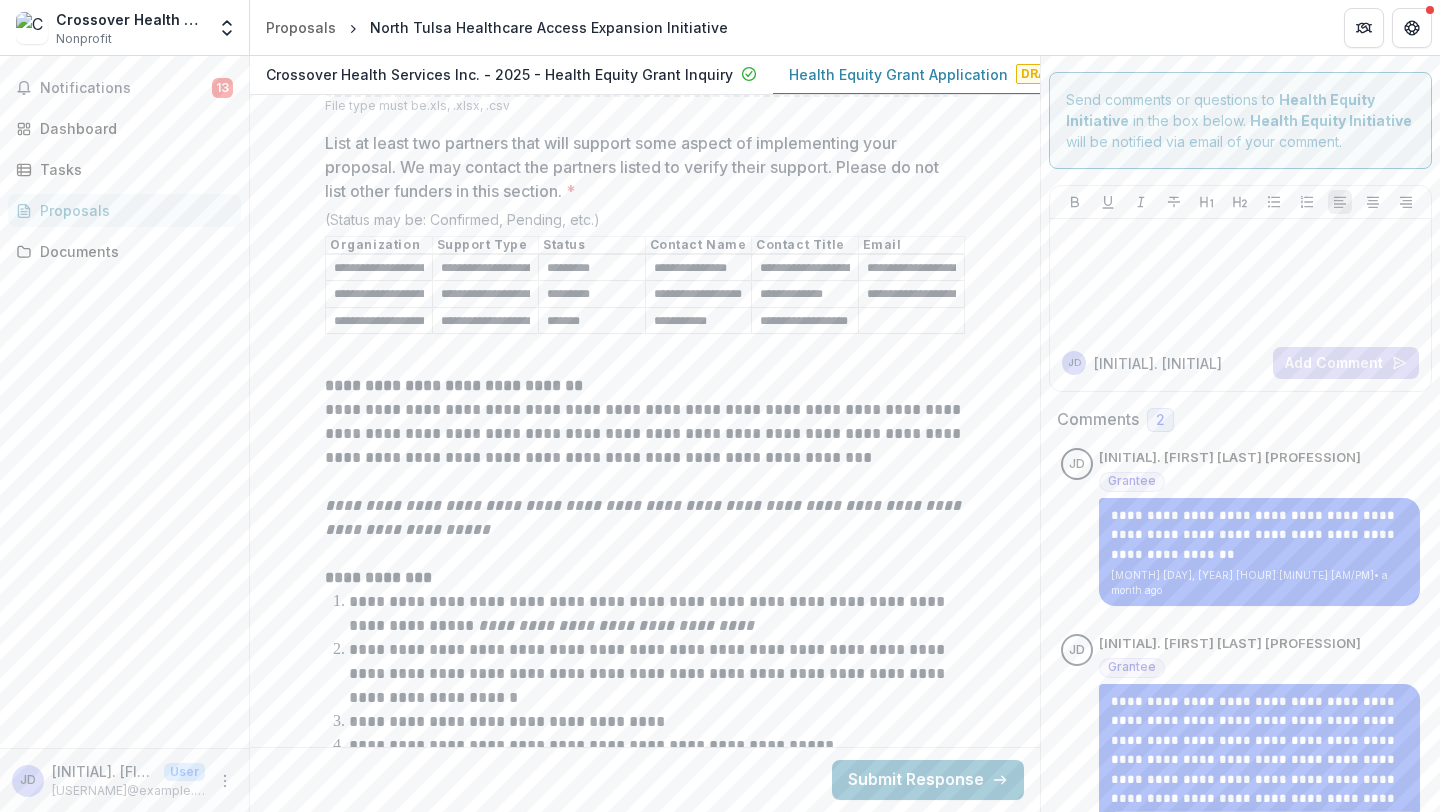 paste on "**********" 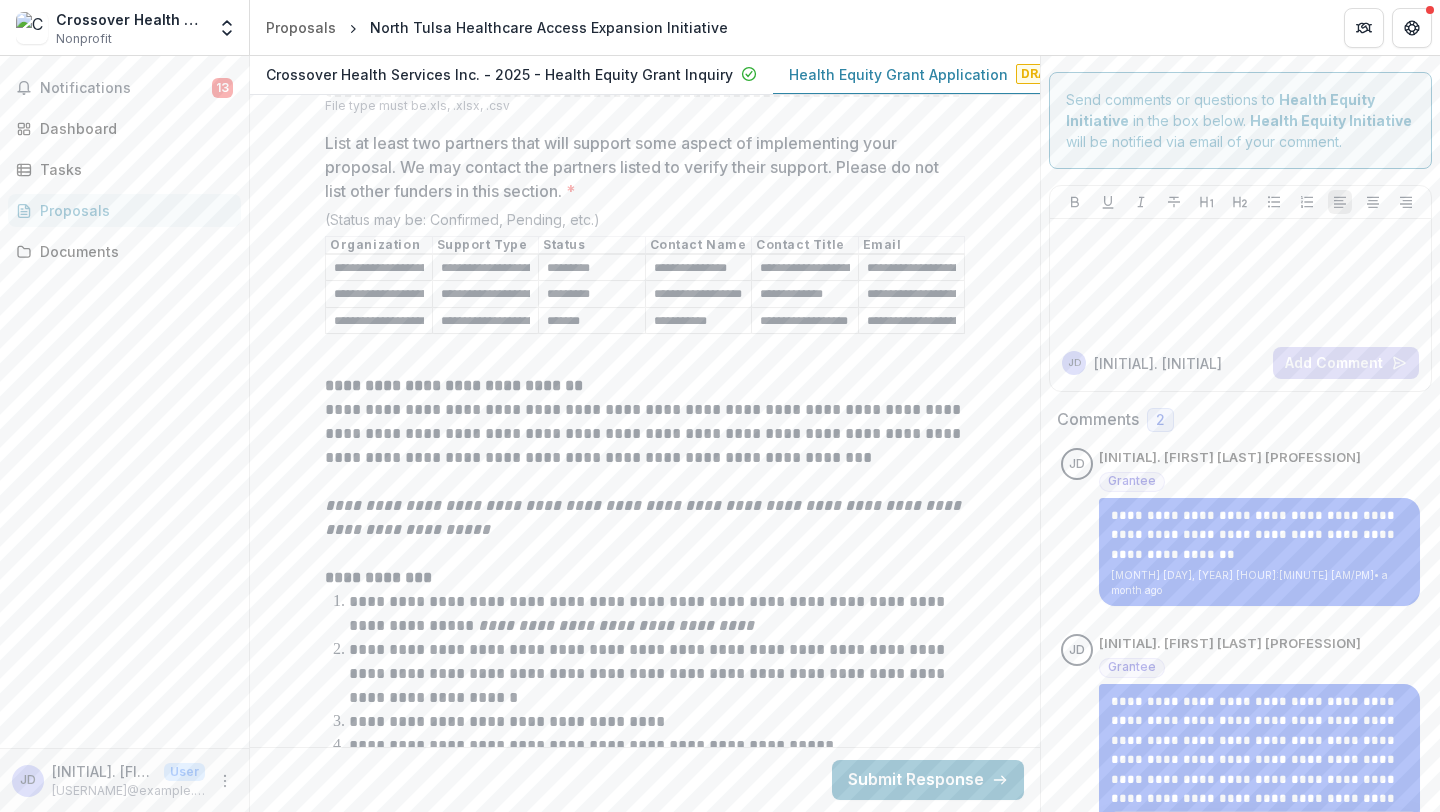 scroll, scrollTop: 0, scrollLeft: 117, axis: horizontal 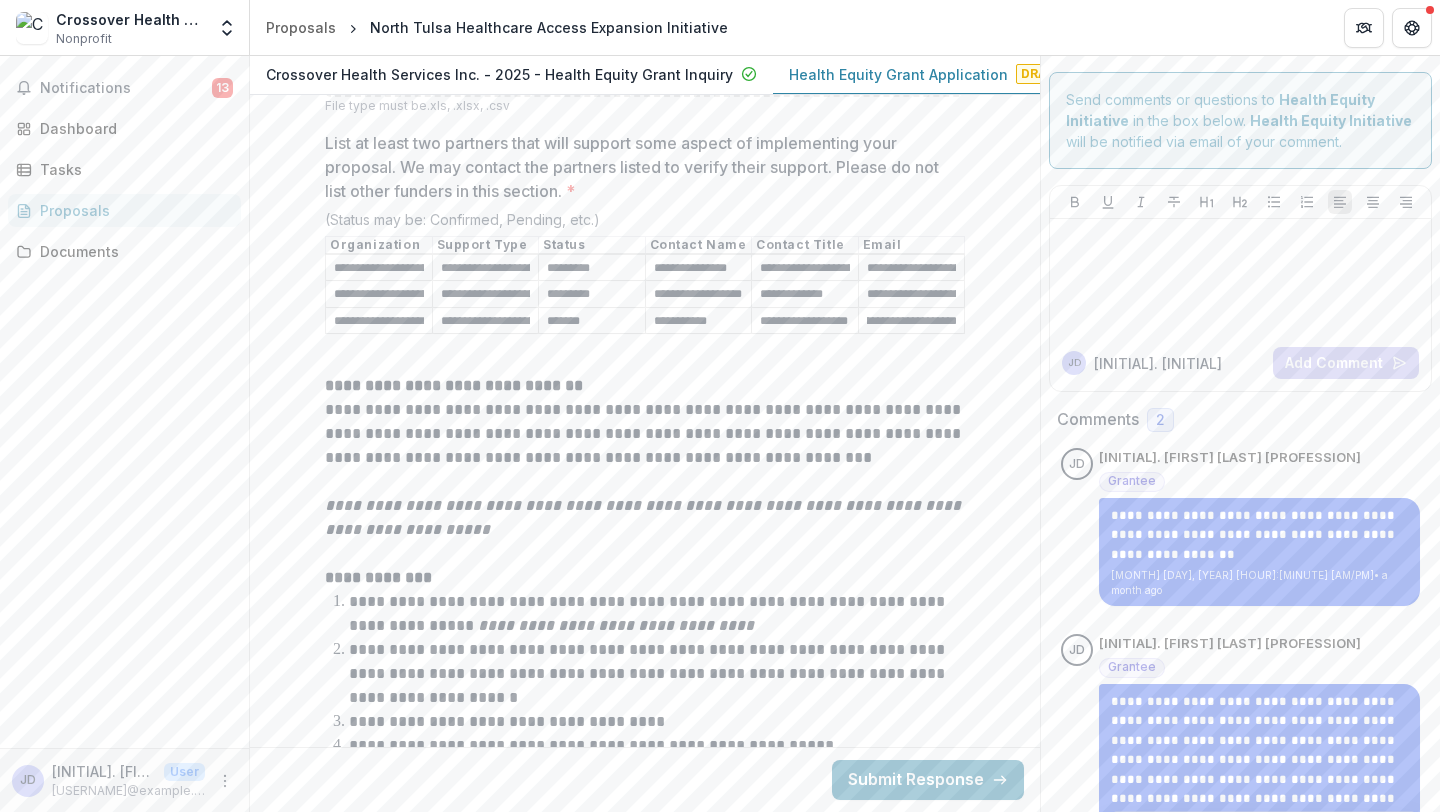 type on "**********" 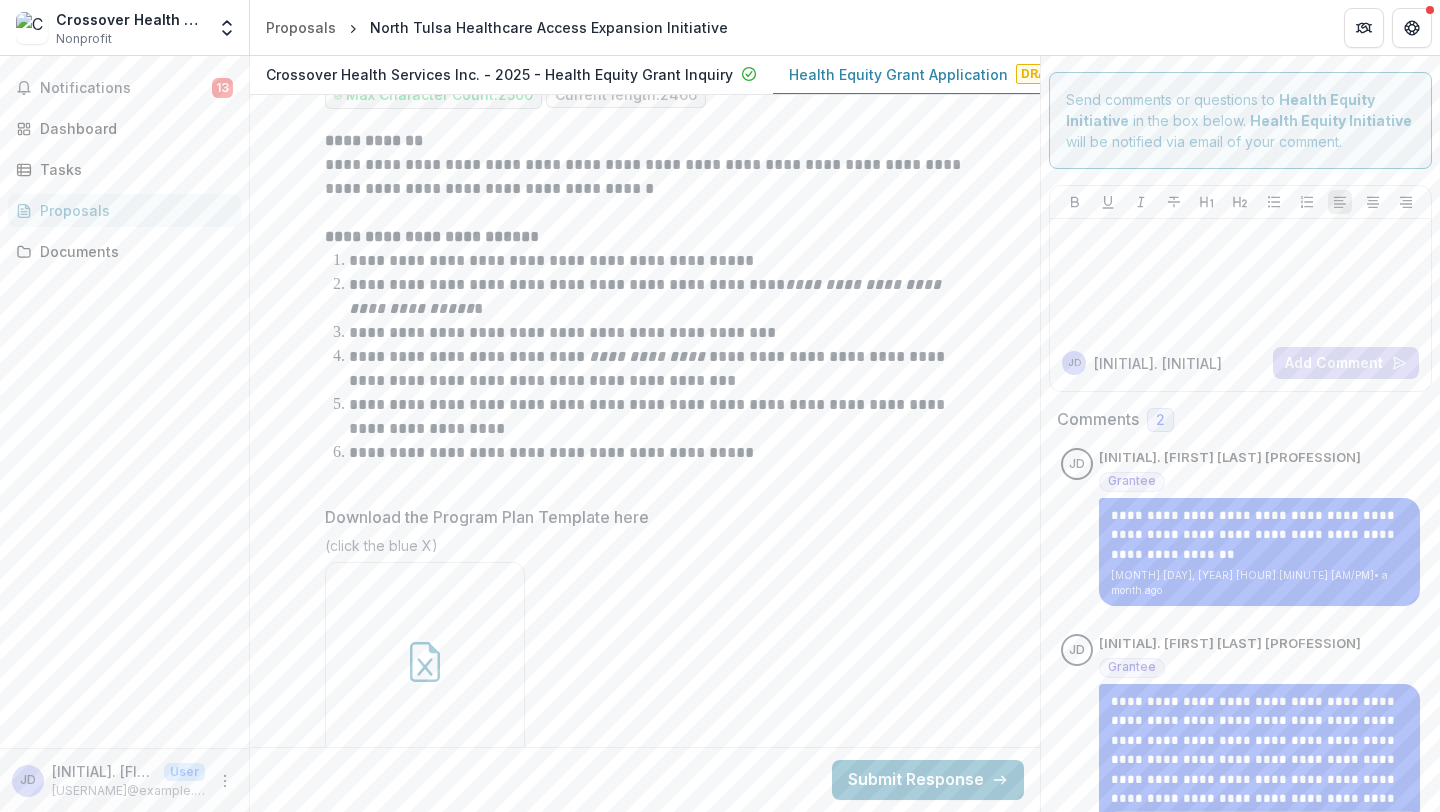 scroll, scrollTop: 6401, scrollLeft: 0, axis: vertical 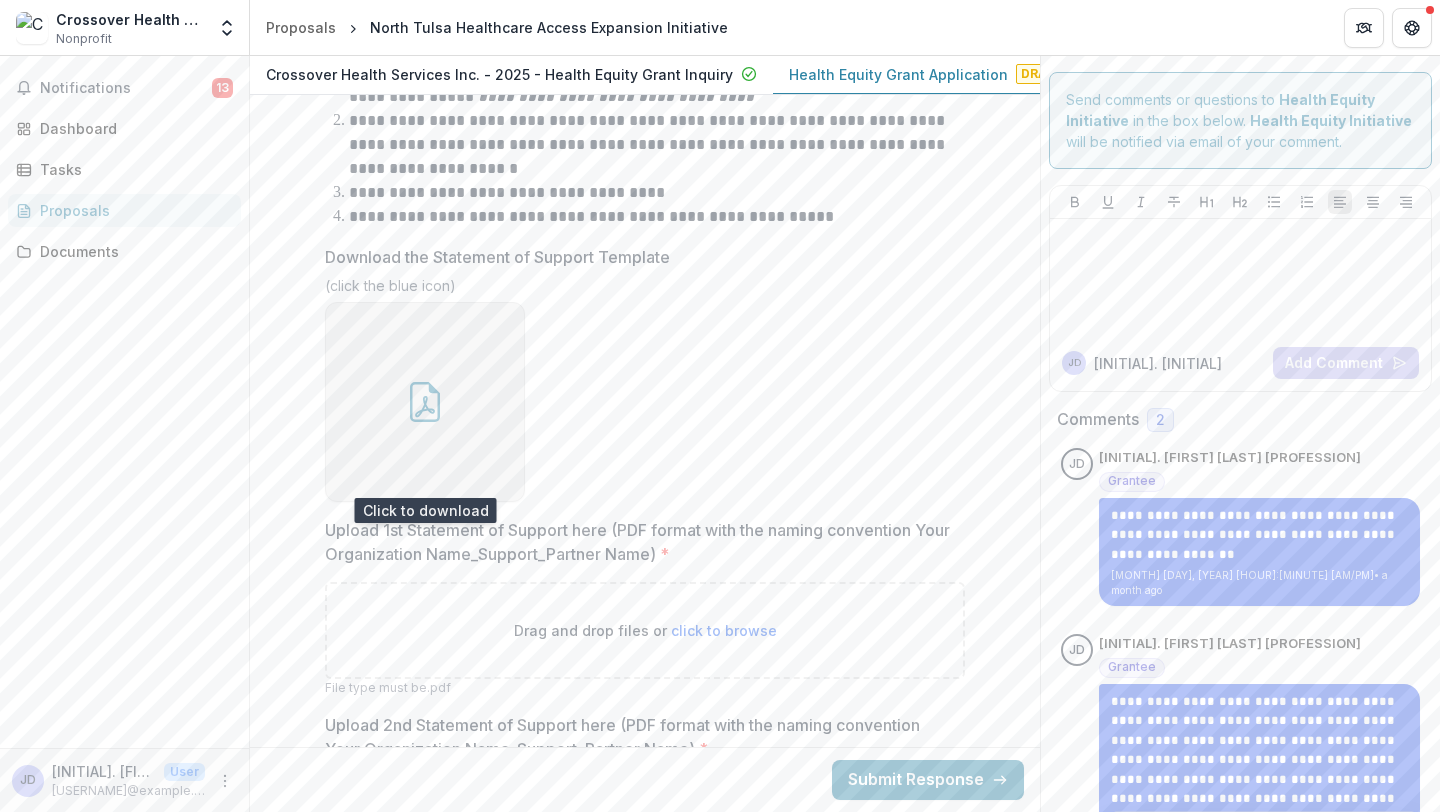 click 